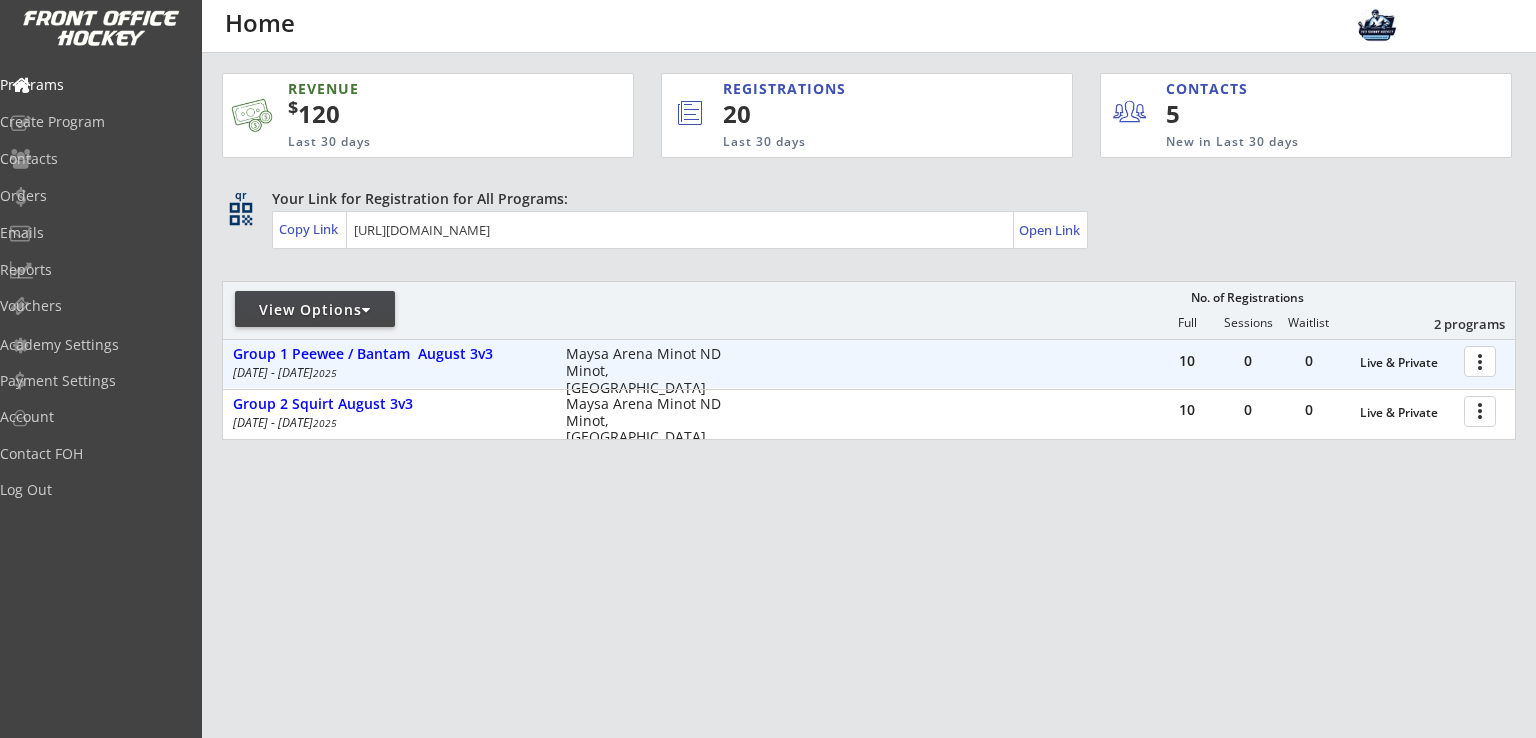 scroll, scrollTop: 0, scrollLeft: 0, axis: both 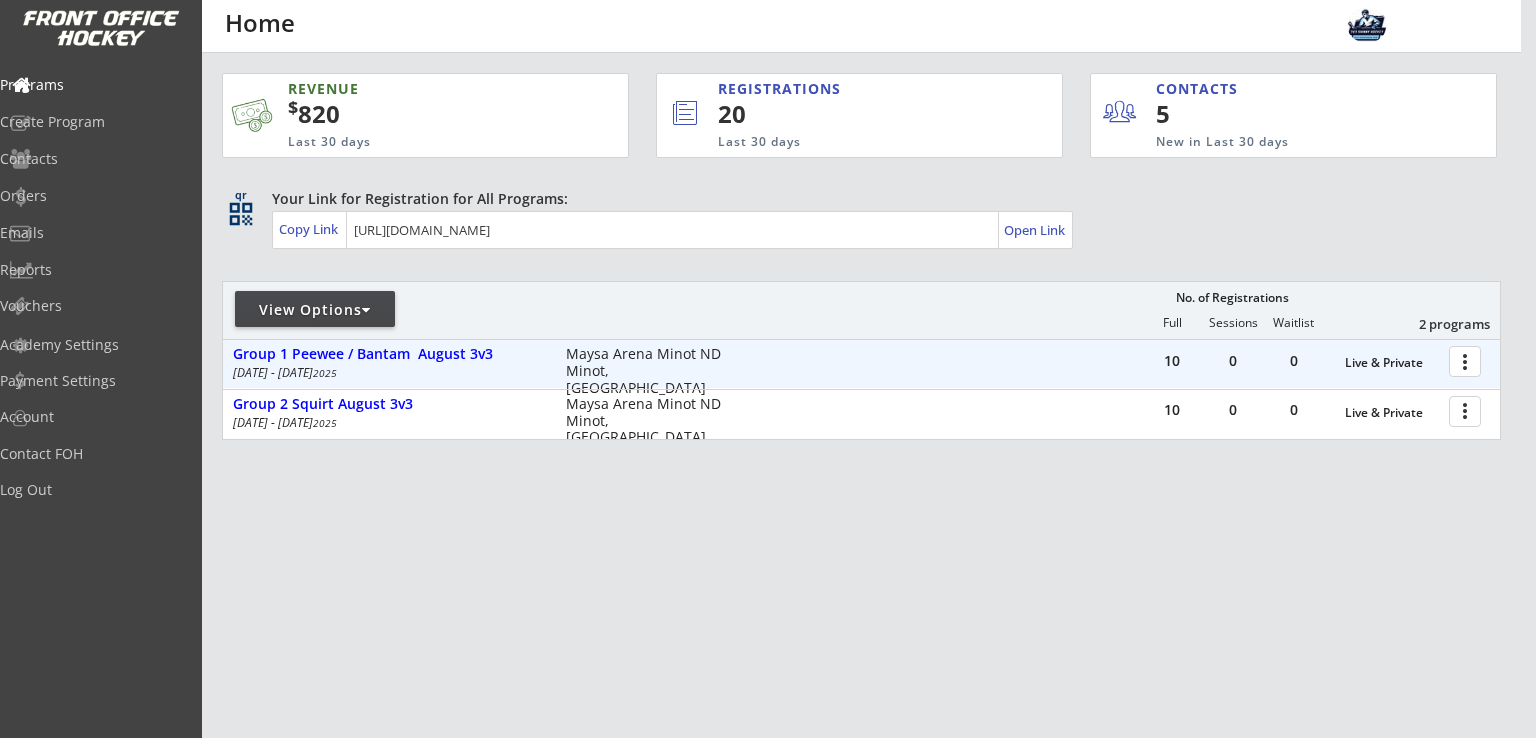 click at bounding box center [1468, 360] 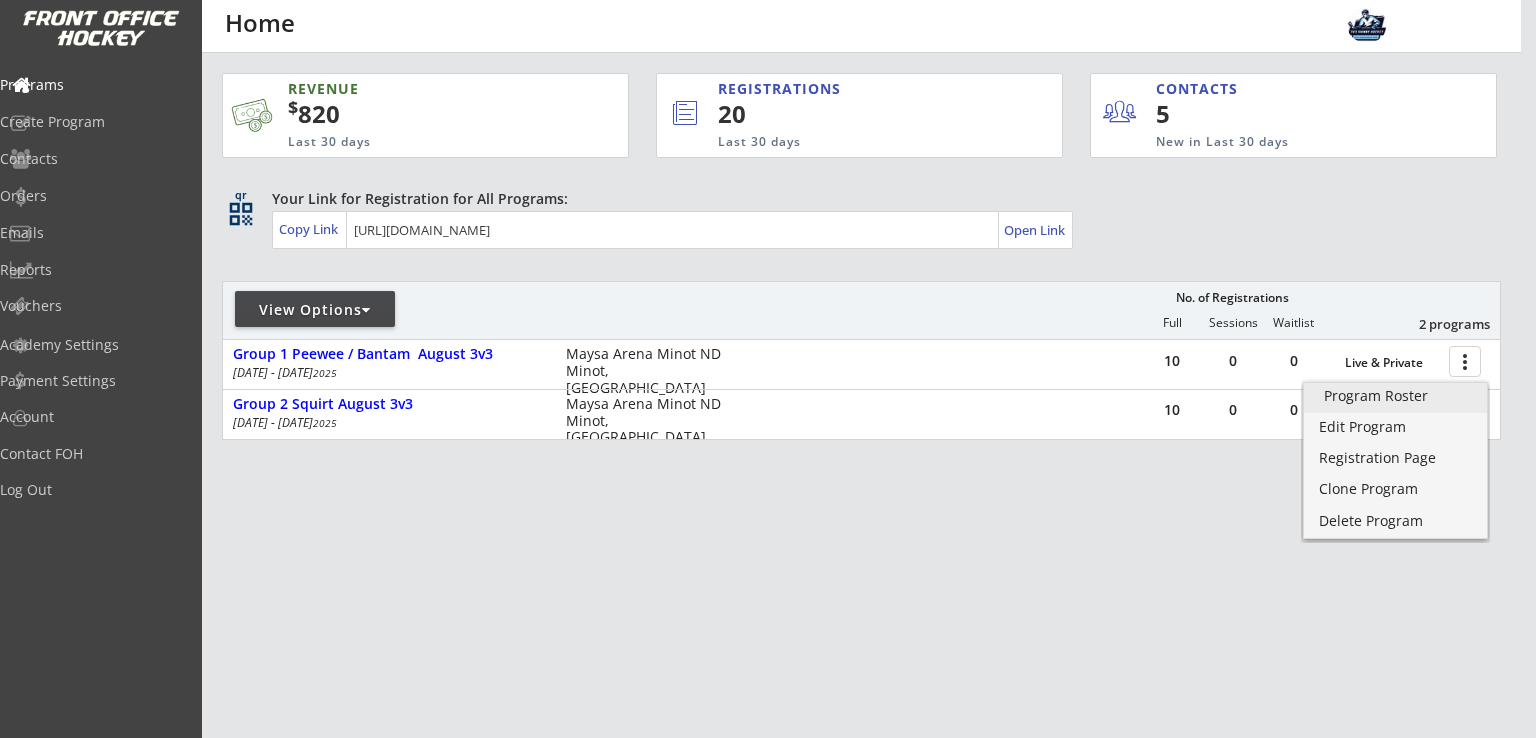 click on "Program Roster" at bounding box center [1395, 396] 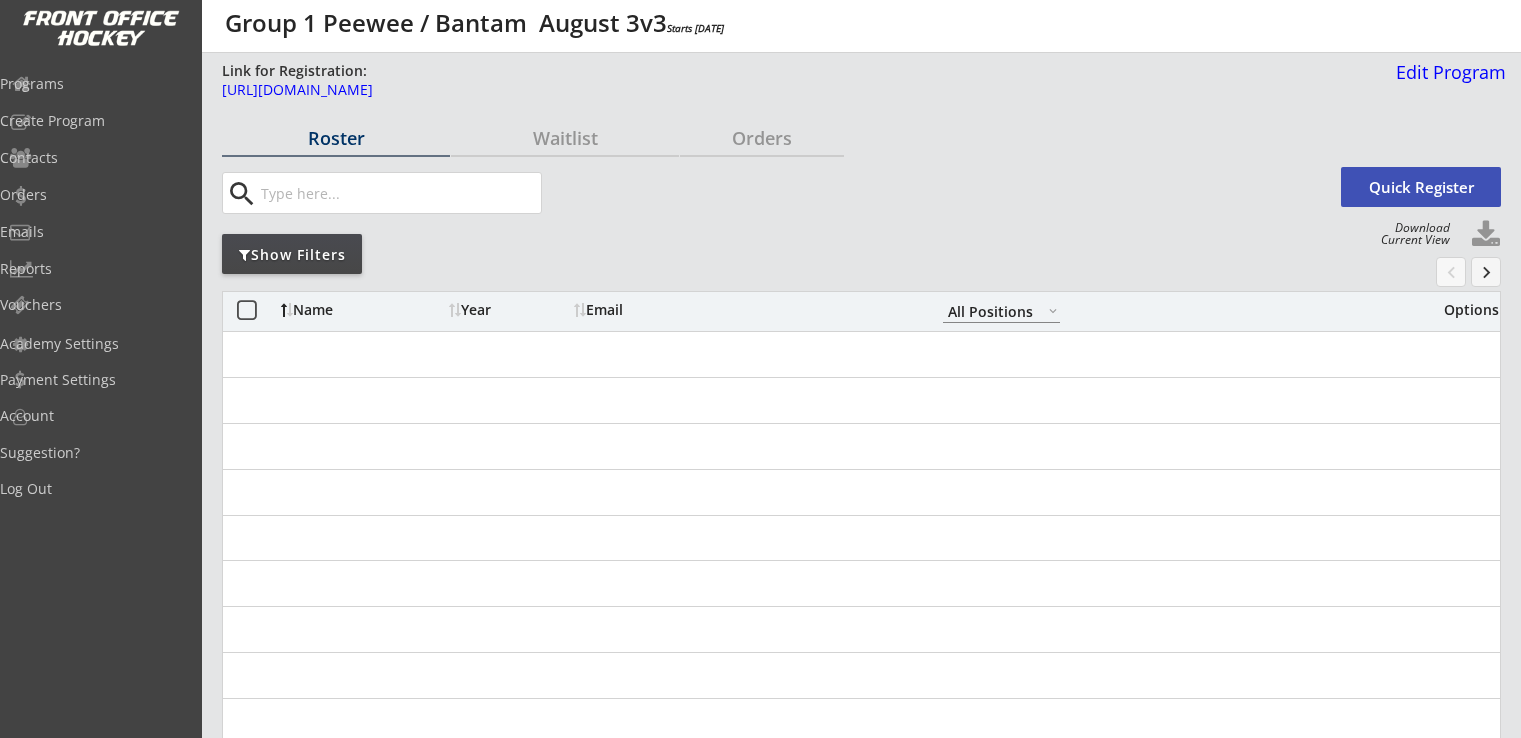select on ""All Positions"" 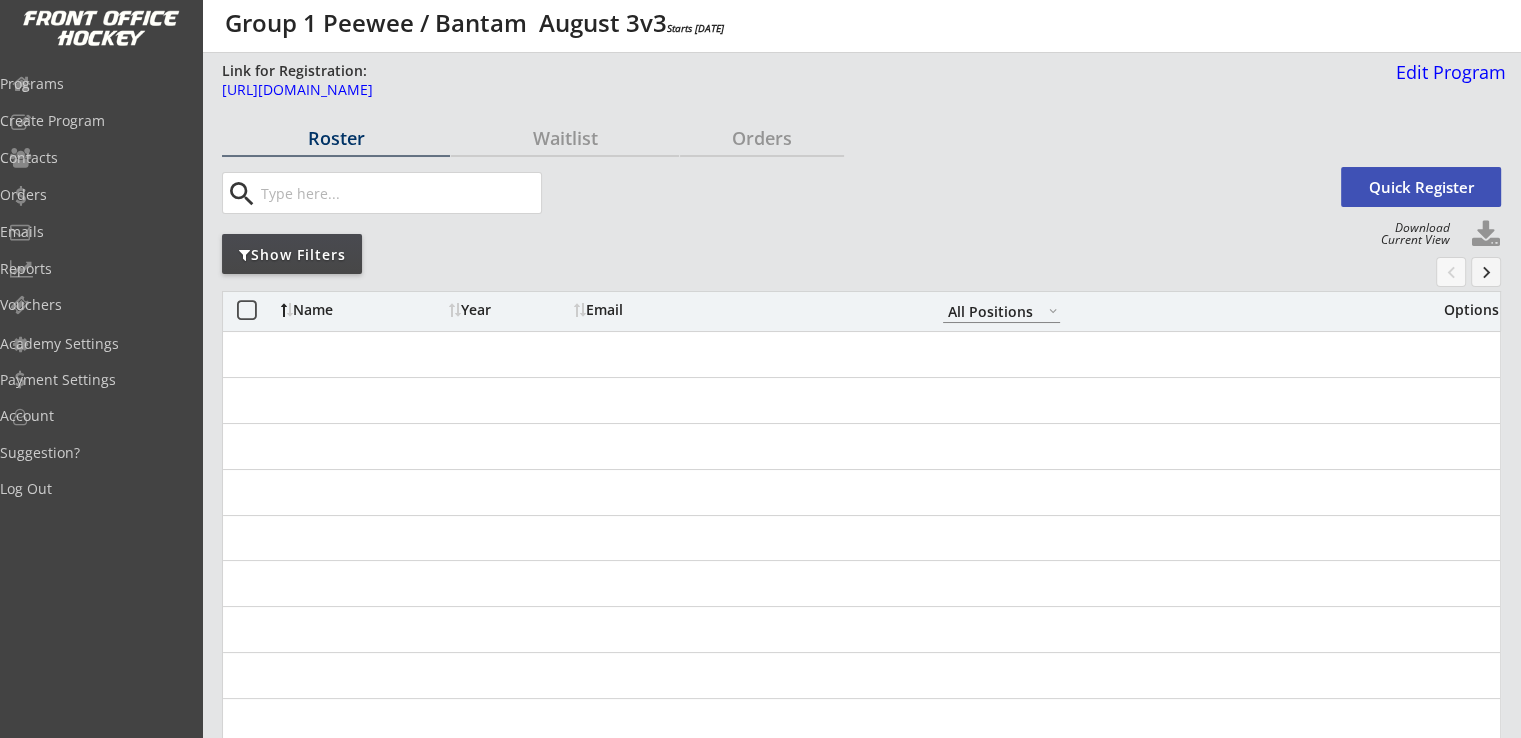 scroll, scrollTop: 0, scrollLeft: 0, axis: both 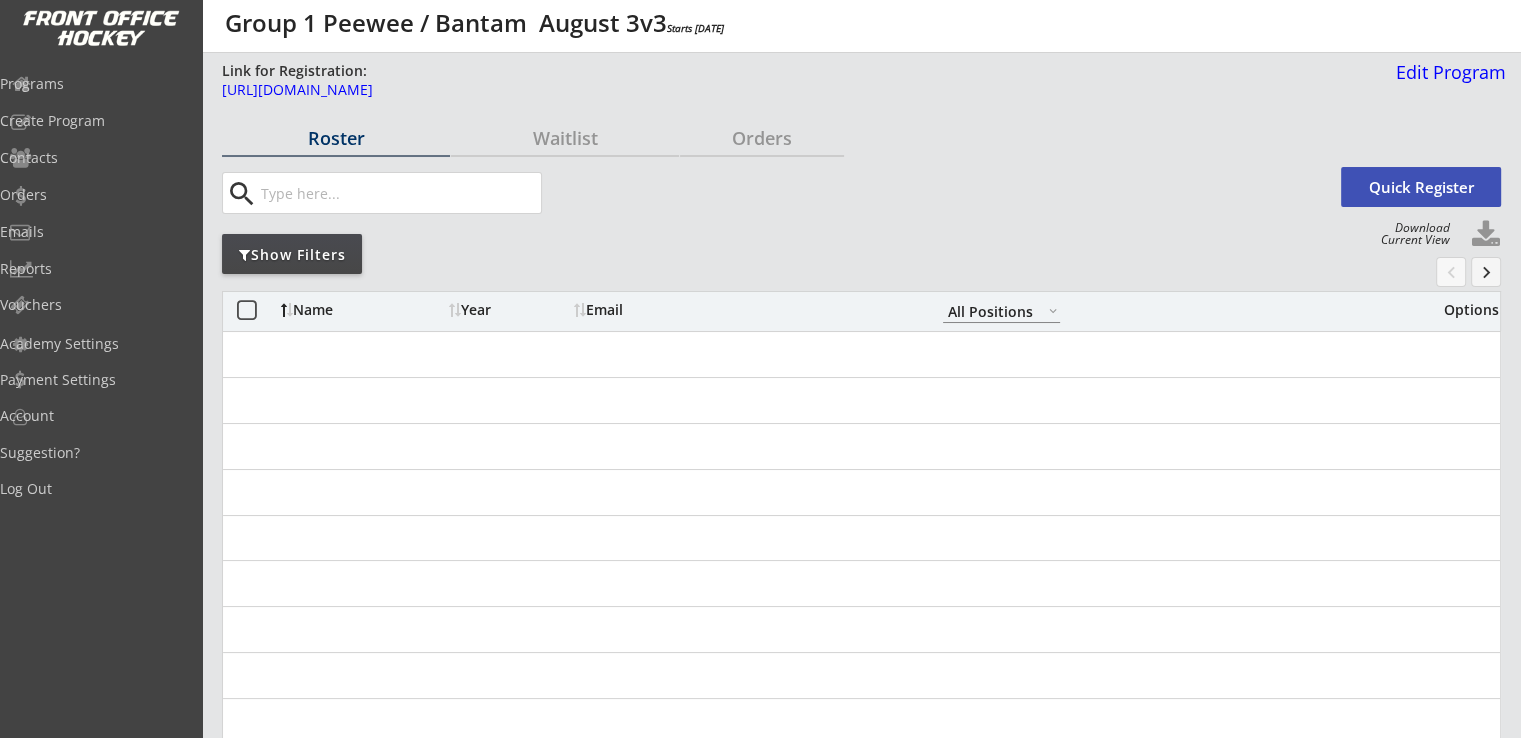 select on ""All Positions"" 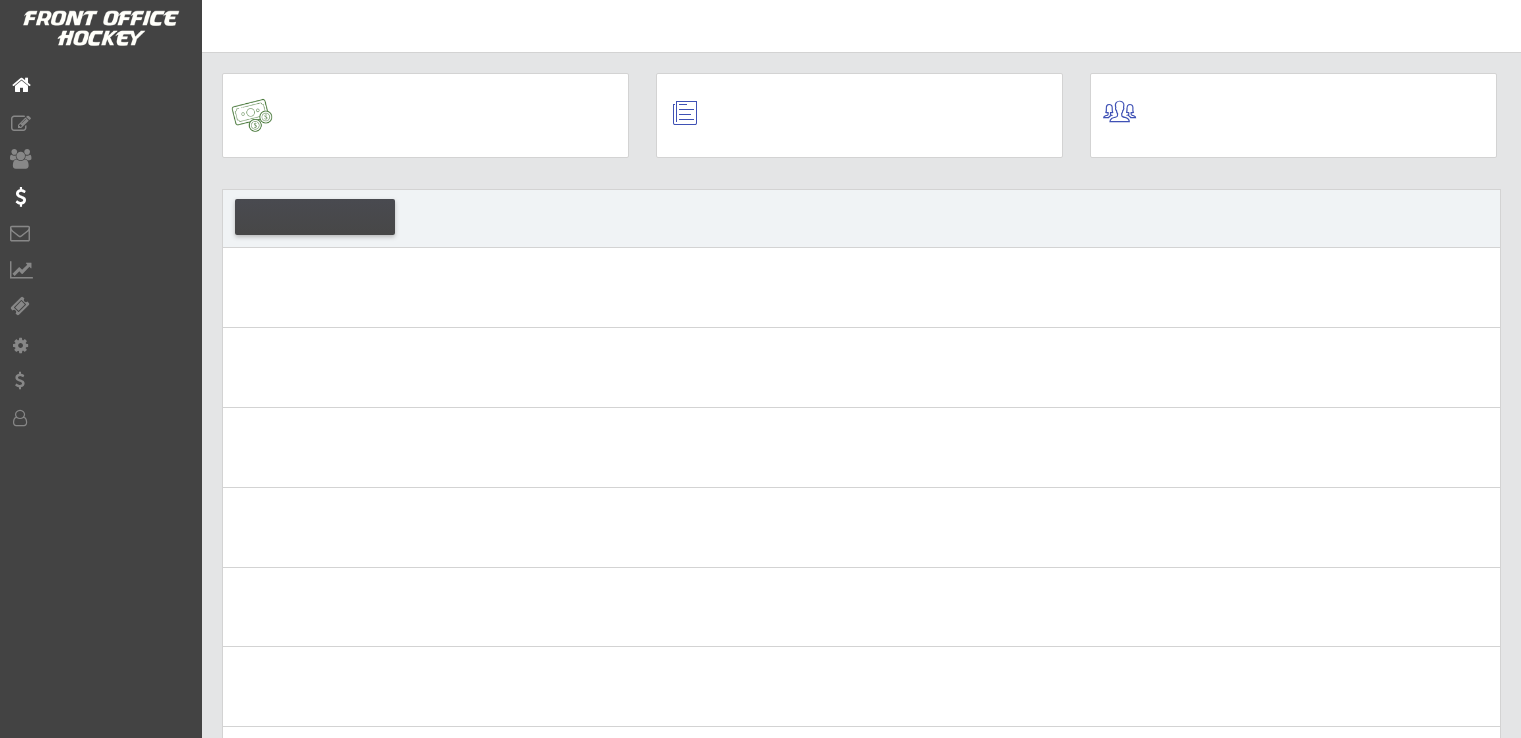 scroll, scrollTop: 0, scrollLeft: 0, axis: both 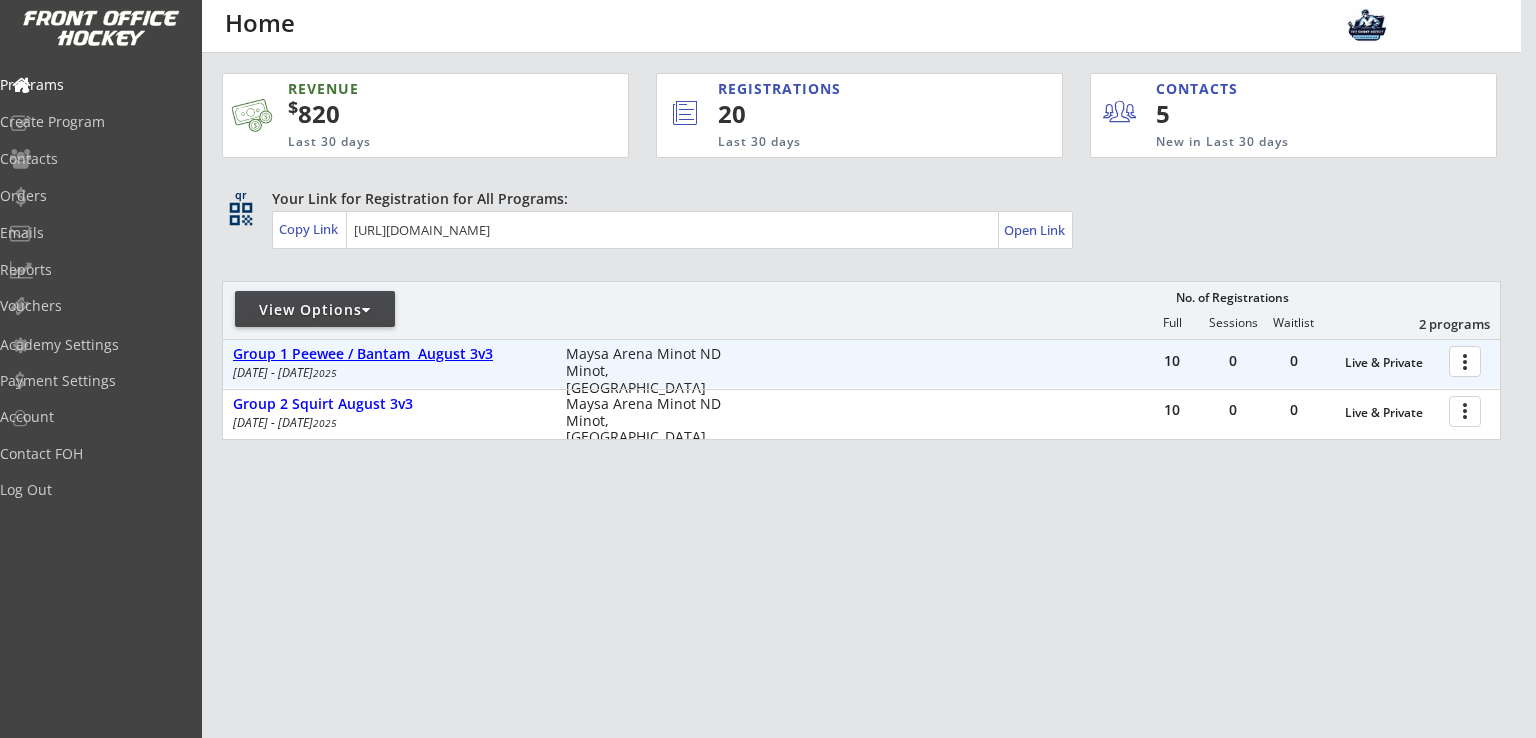 click on "Group 1 Peewee / Bantam  August 3v3" at bounding box center (389, 354) 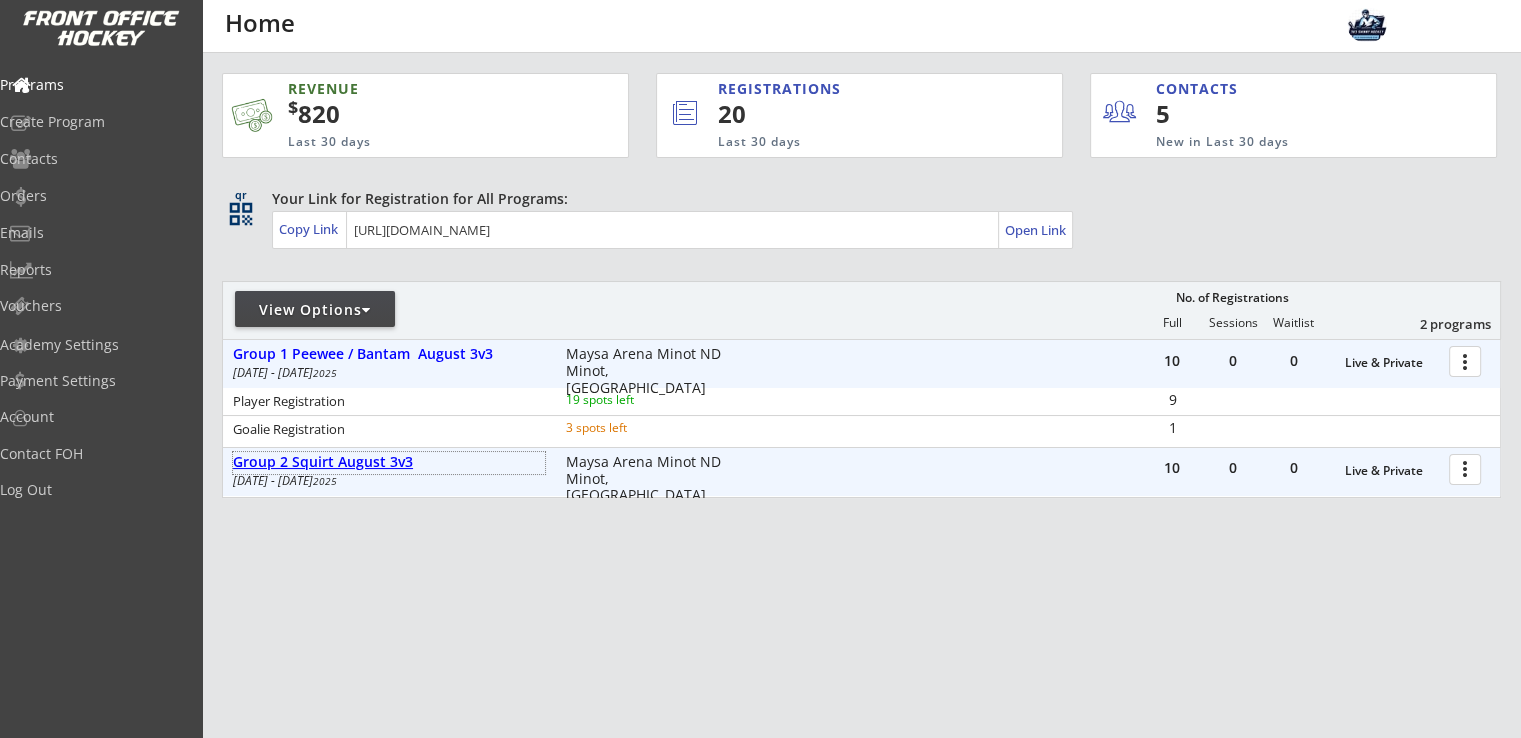 click on "Group 2 Squirt August 3v3" at bounding box center [389, 462] 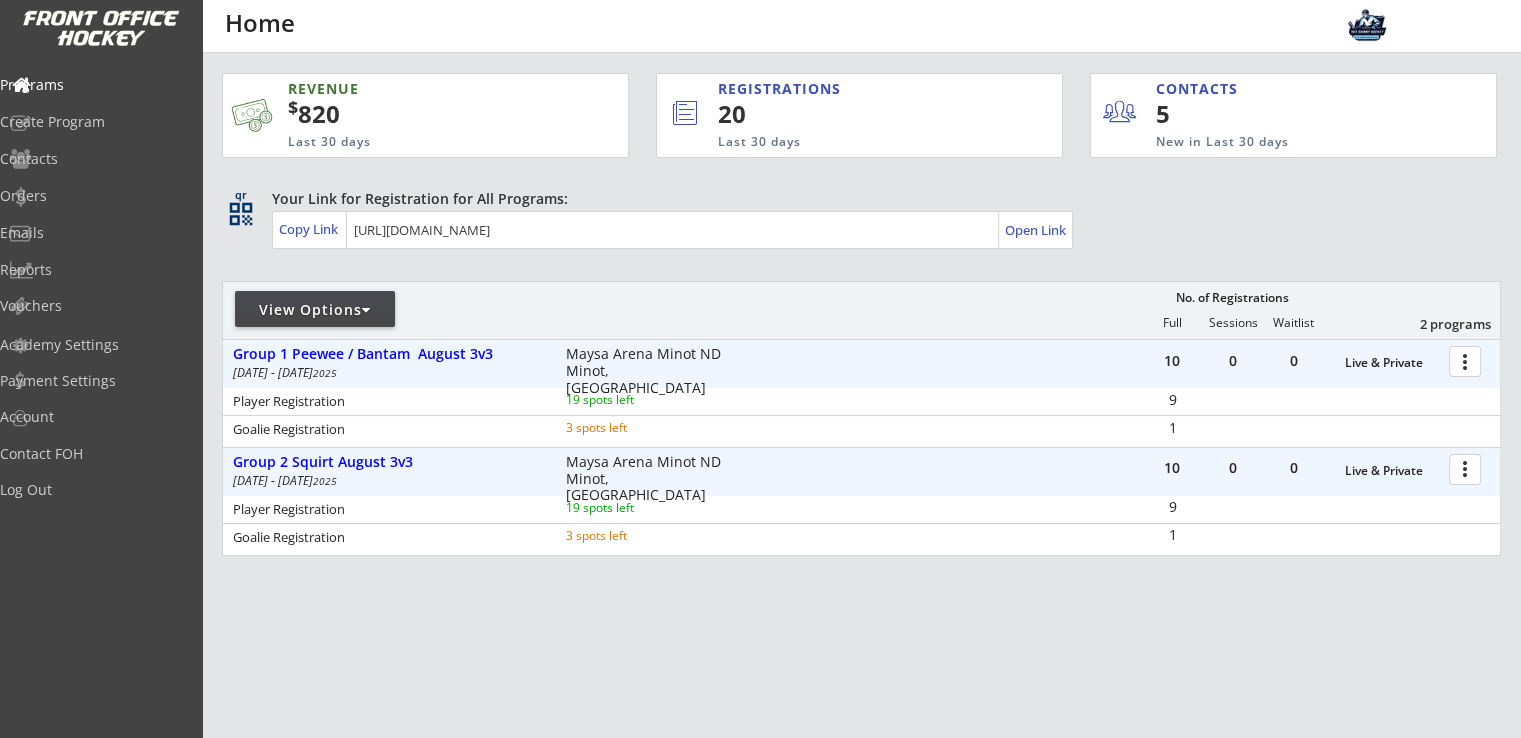 click at bounding box center (1468, 468) 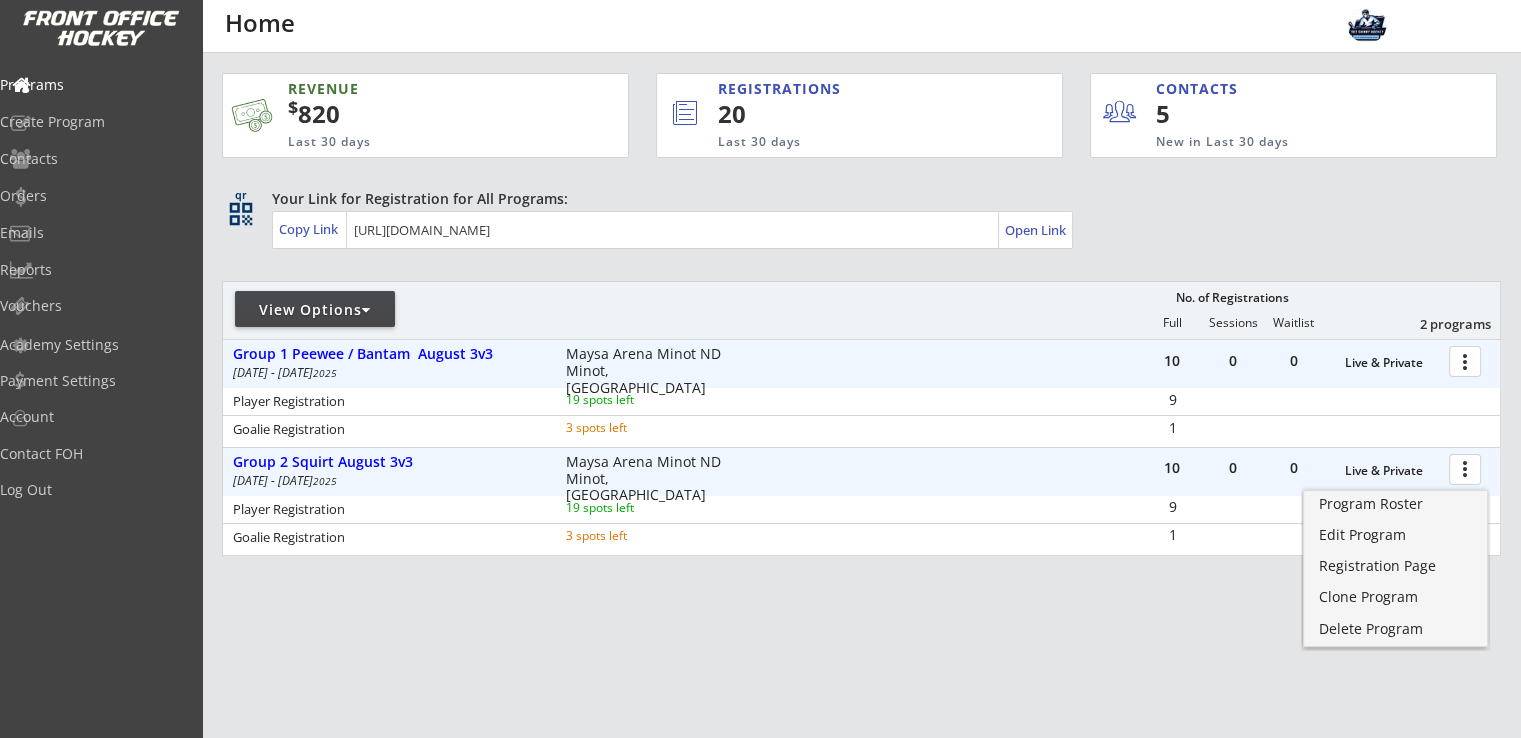 click at bounding box center [1468, 360] 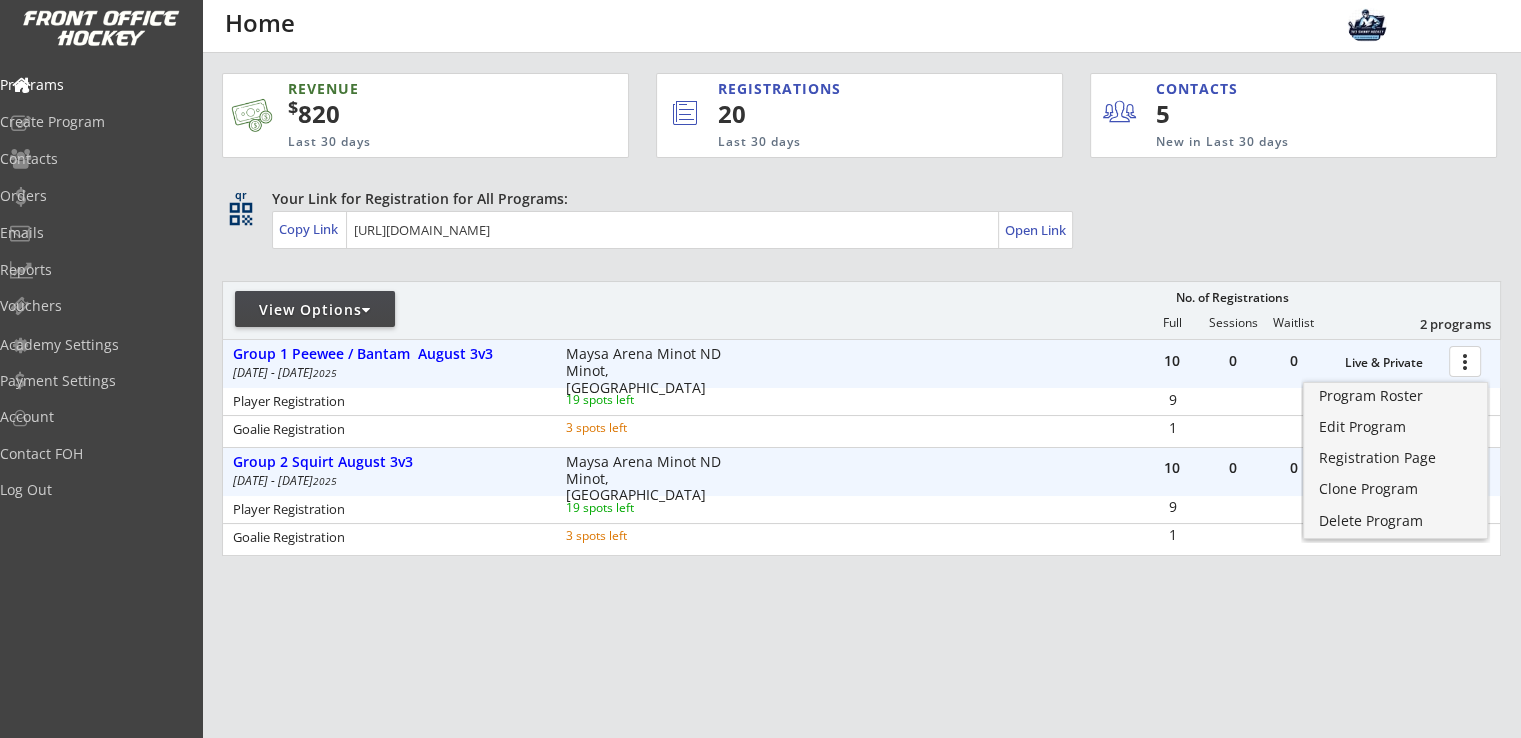 click at bounding box center (1468, 360) 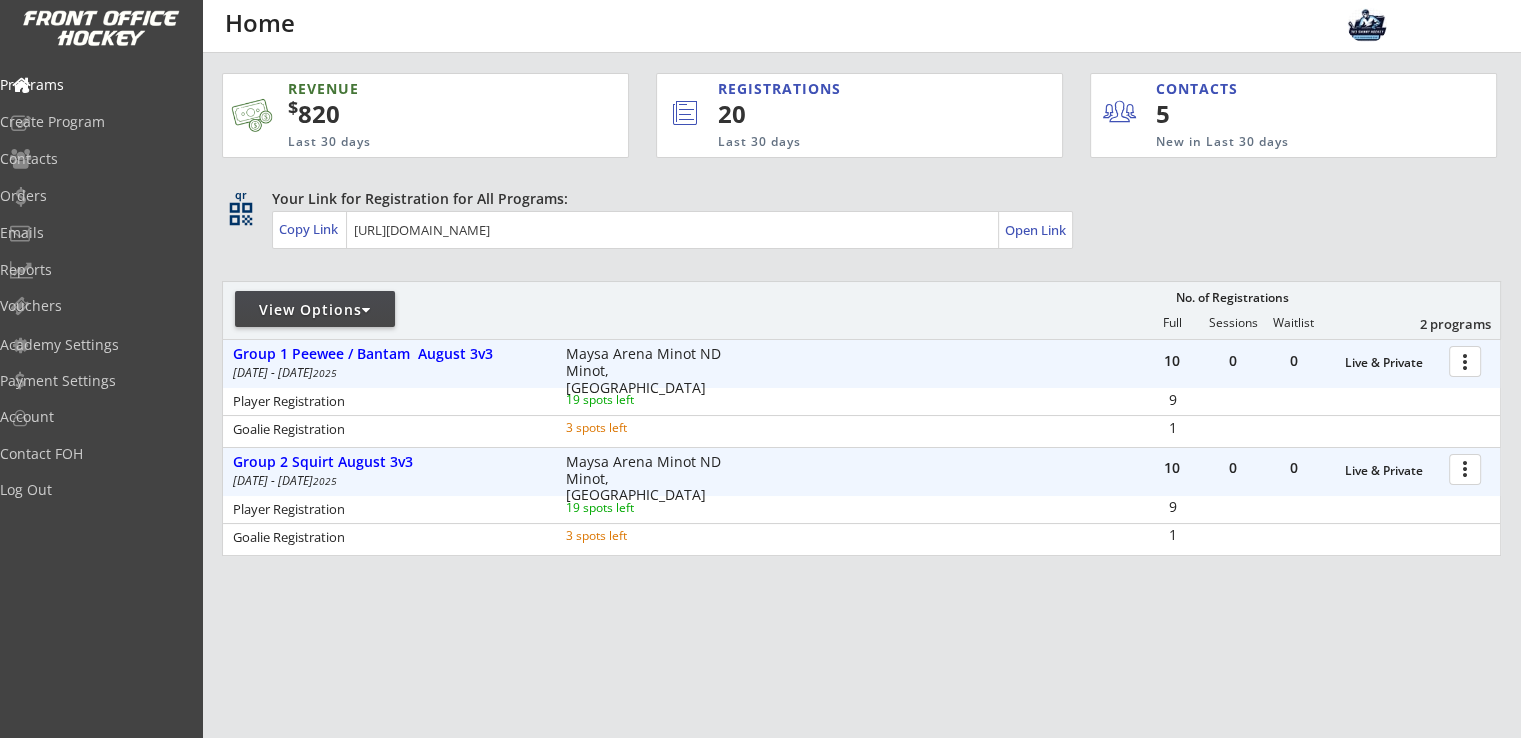 click at bounding box center (1468, 360) 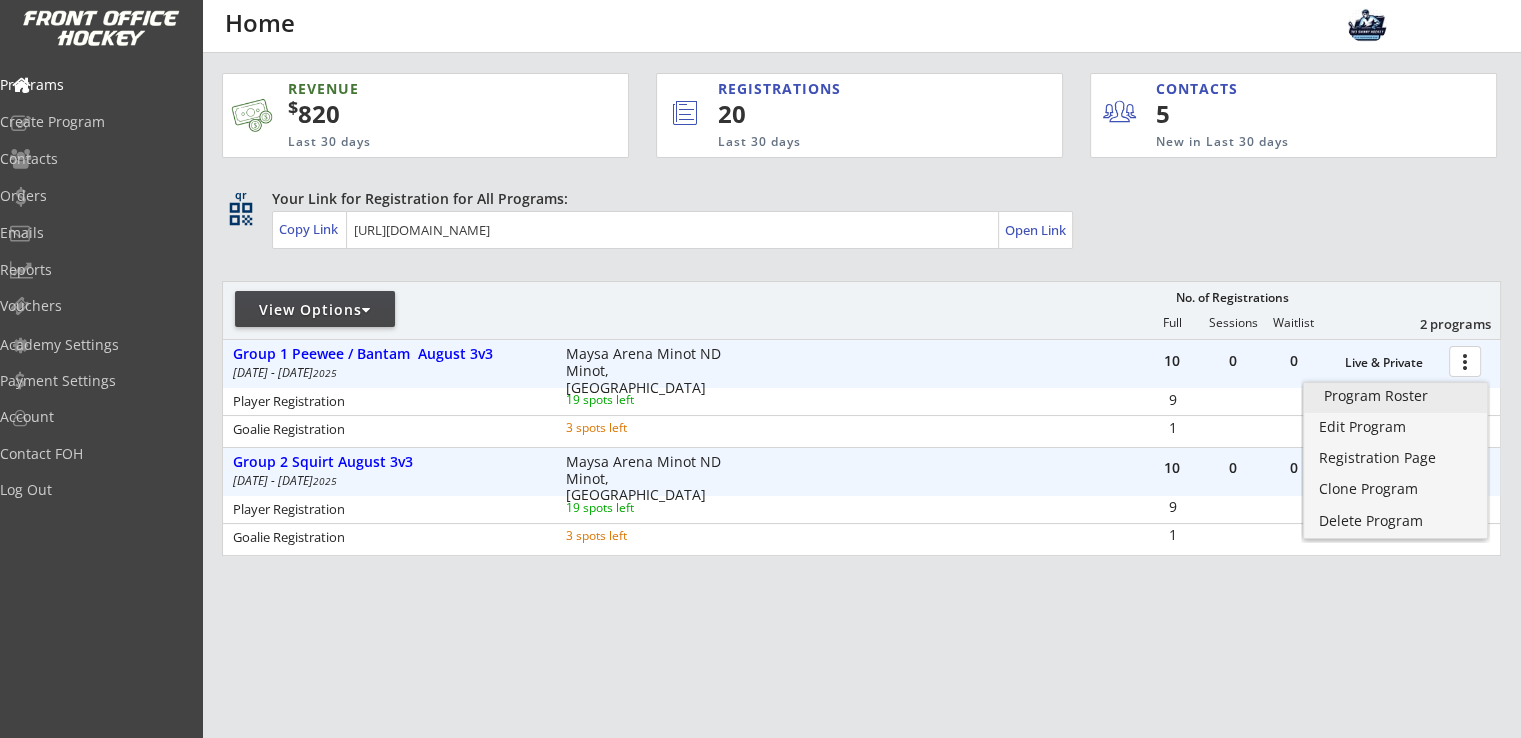 click on "Program Roster" at bounding box center [1395, 396] 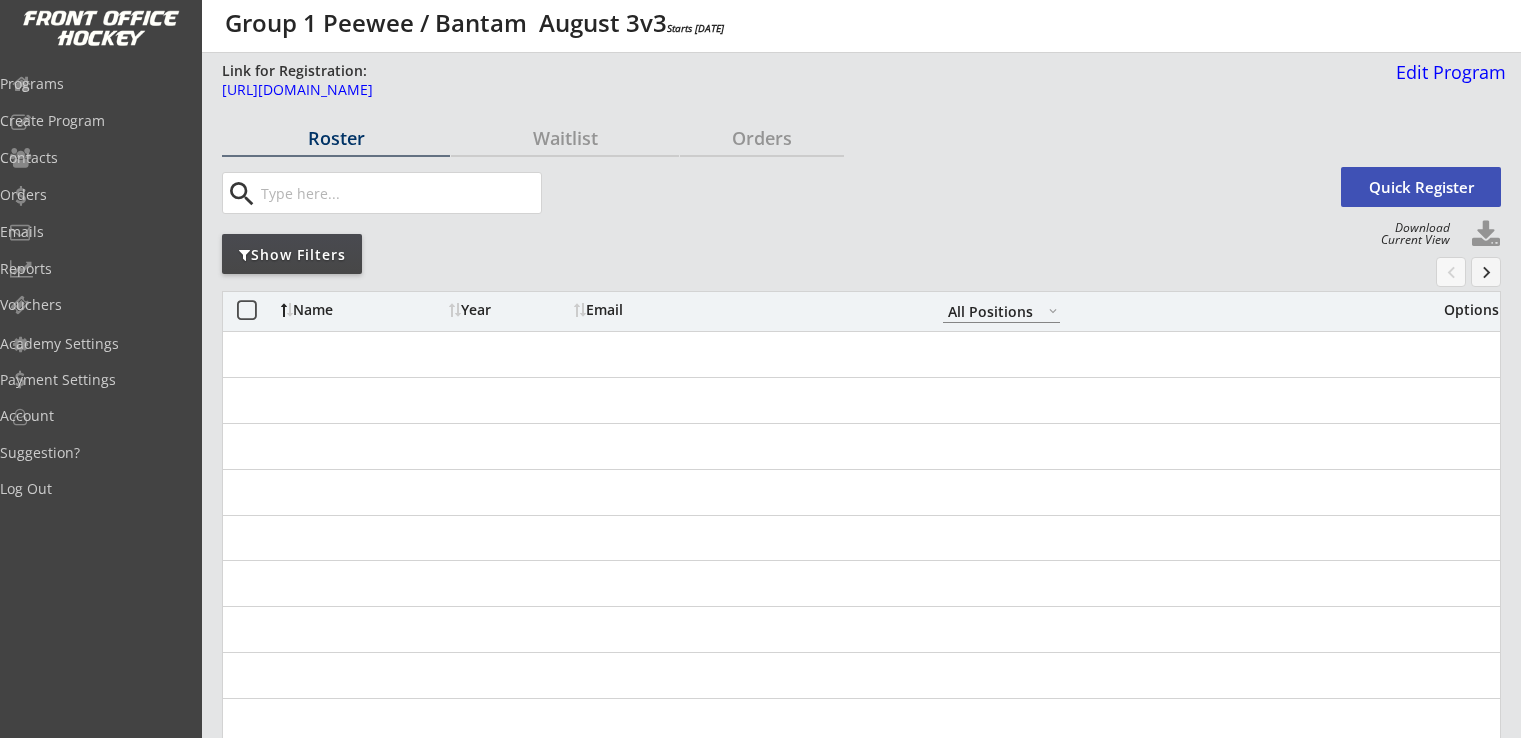 select on ""All Positions"" 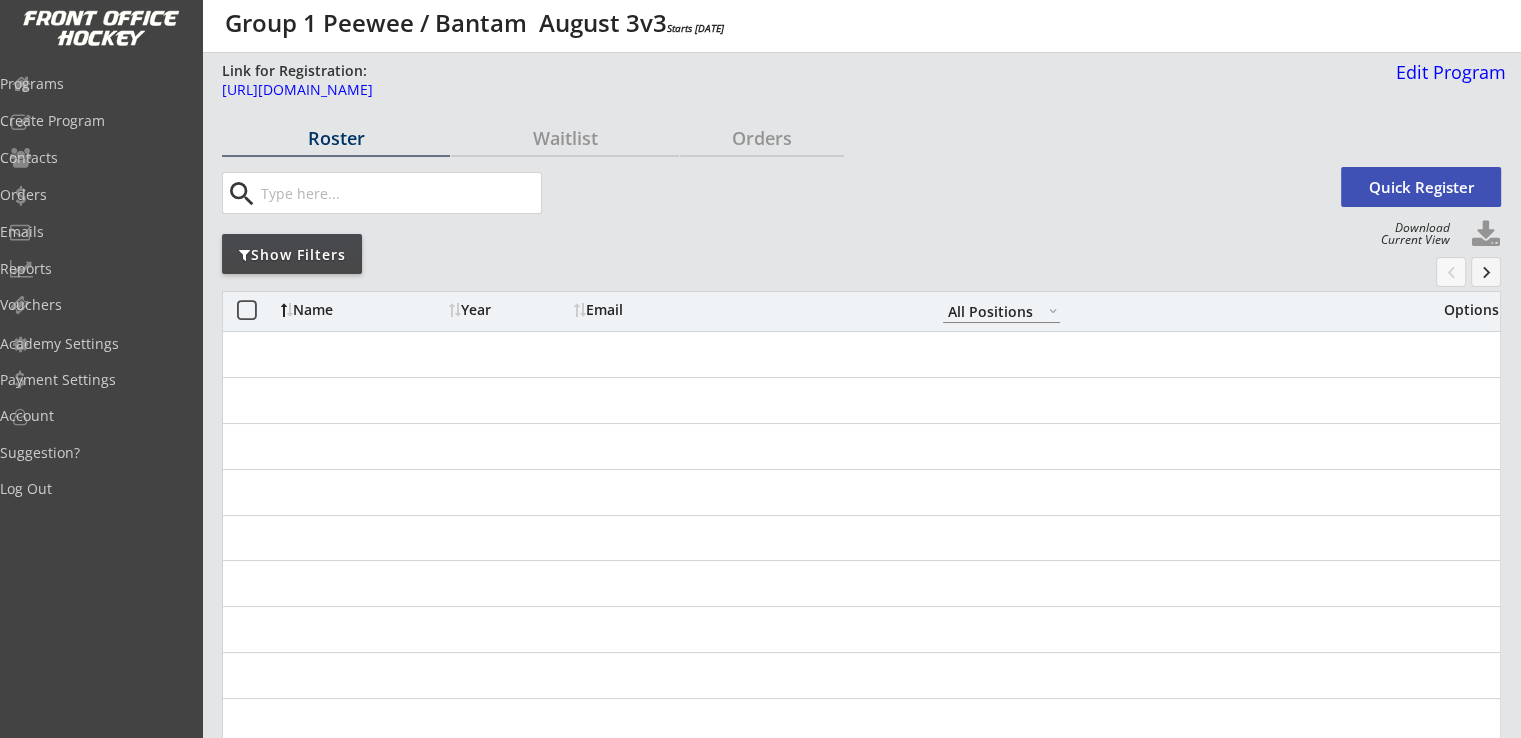 scroll, scrollTop: 0, scrollLeft: 0, axis: both 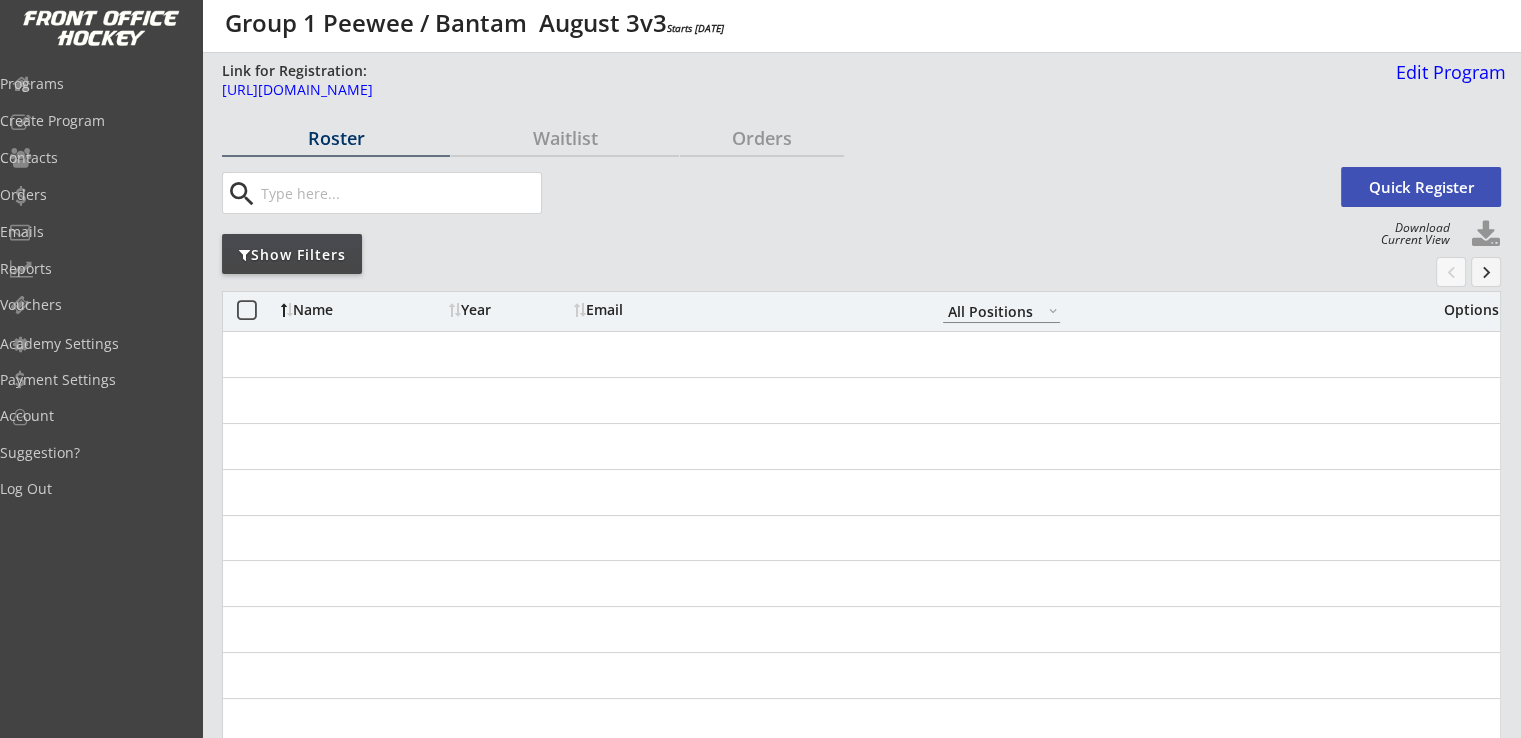 select on ""All Positions"" 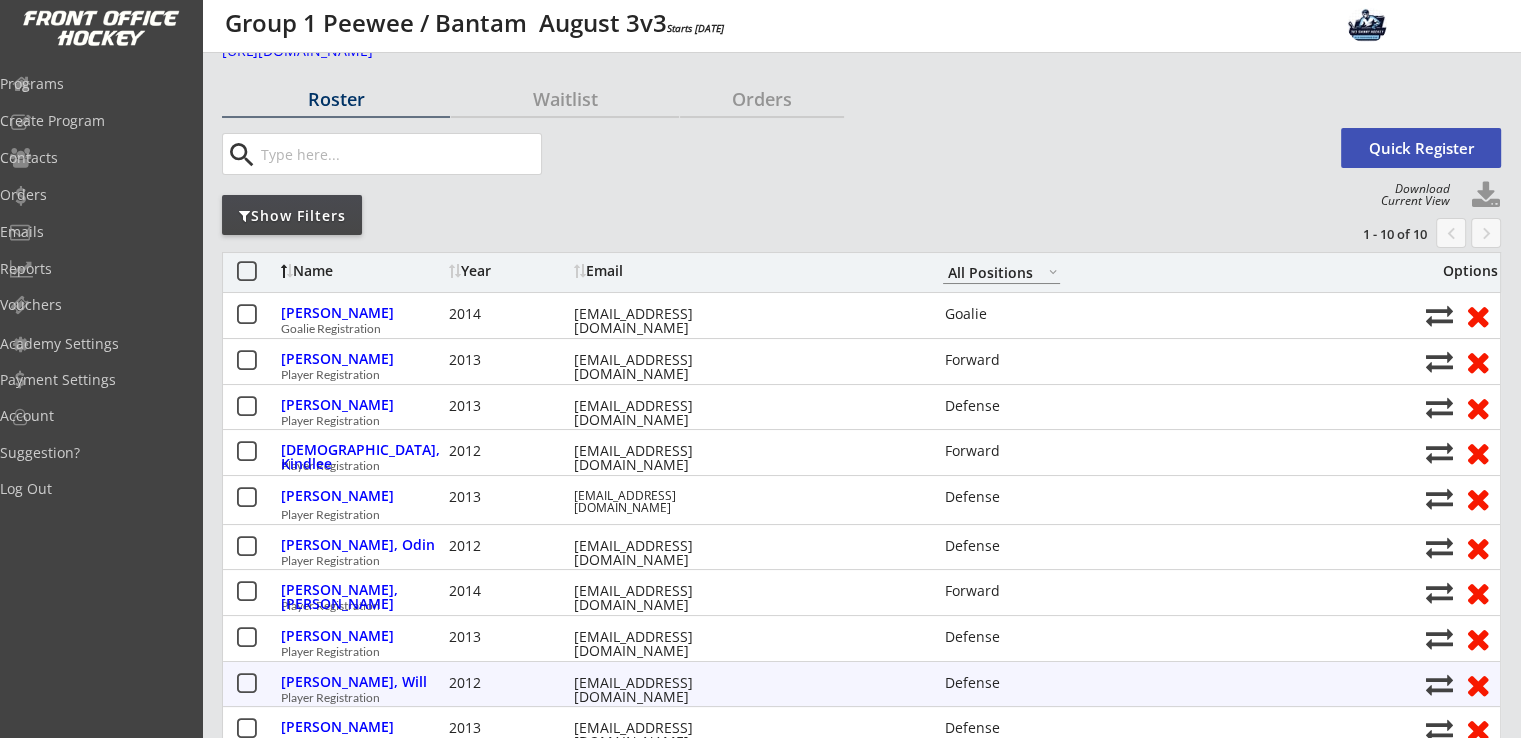 scroll, scrollTop: 0, scrollLeft: 0, axis: both 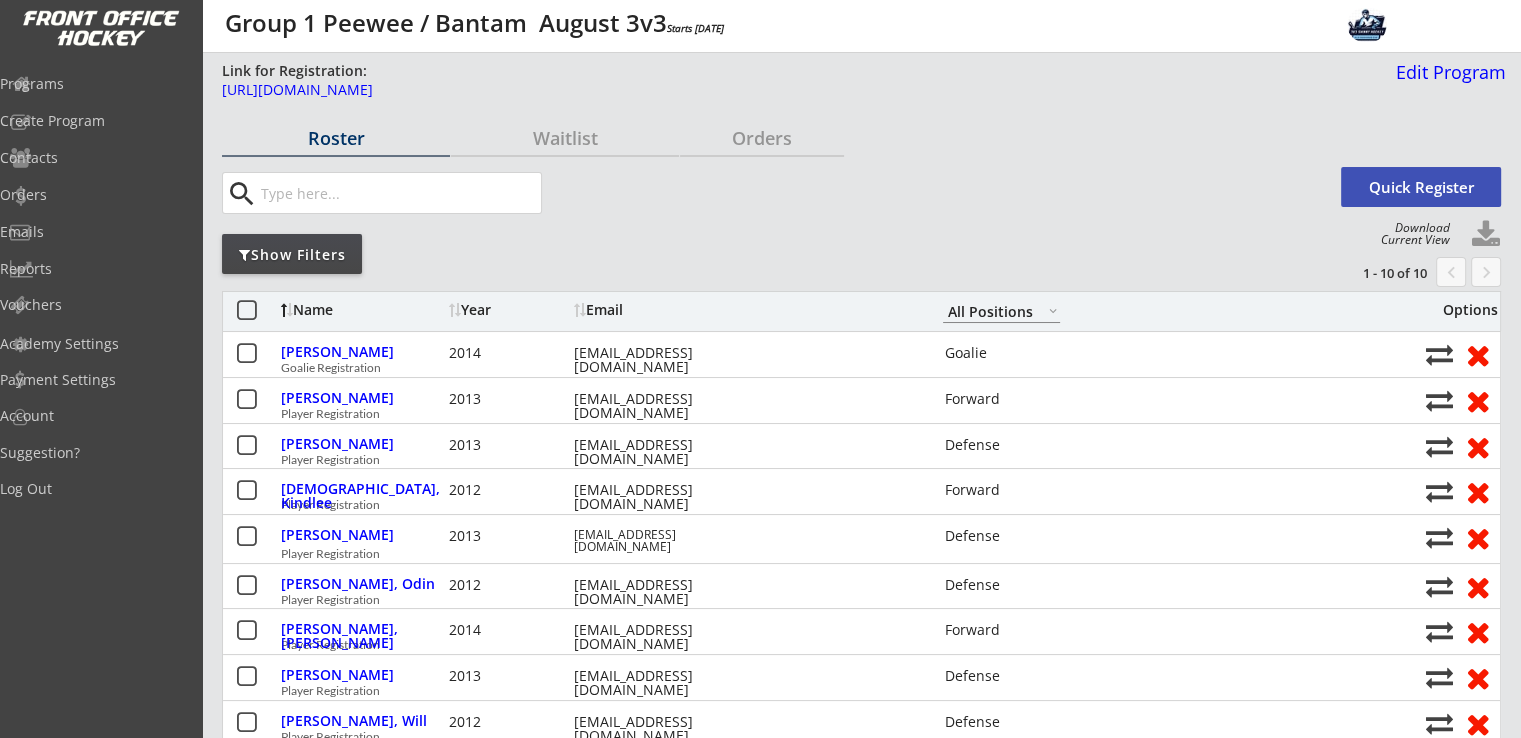 click on "search Quick Register" at bounding box center (861, 193) 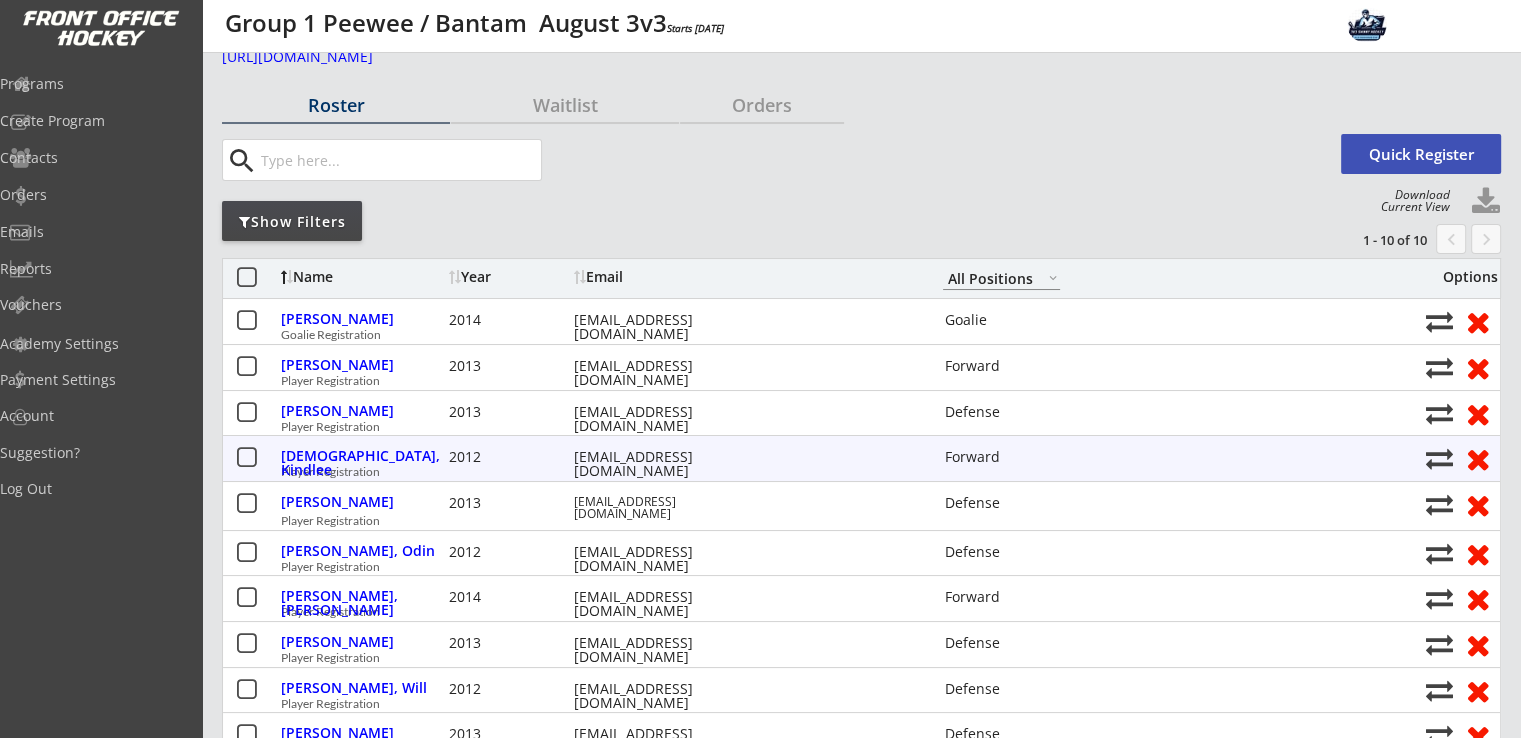 scroll, scrollTop: 0, scrollLeft: 0, axis: both 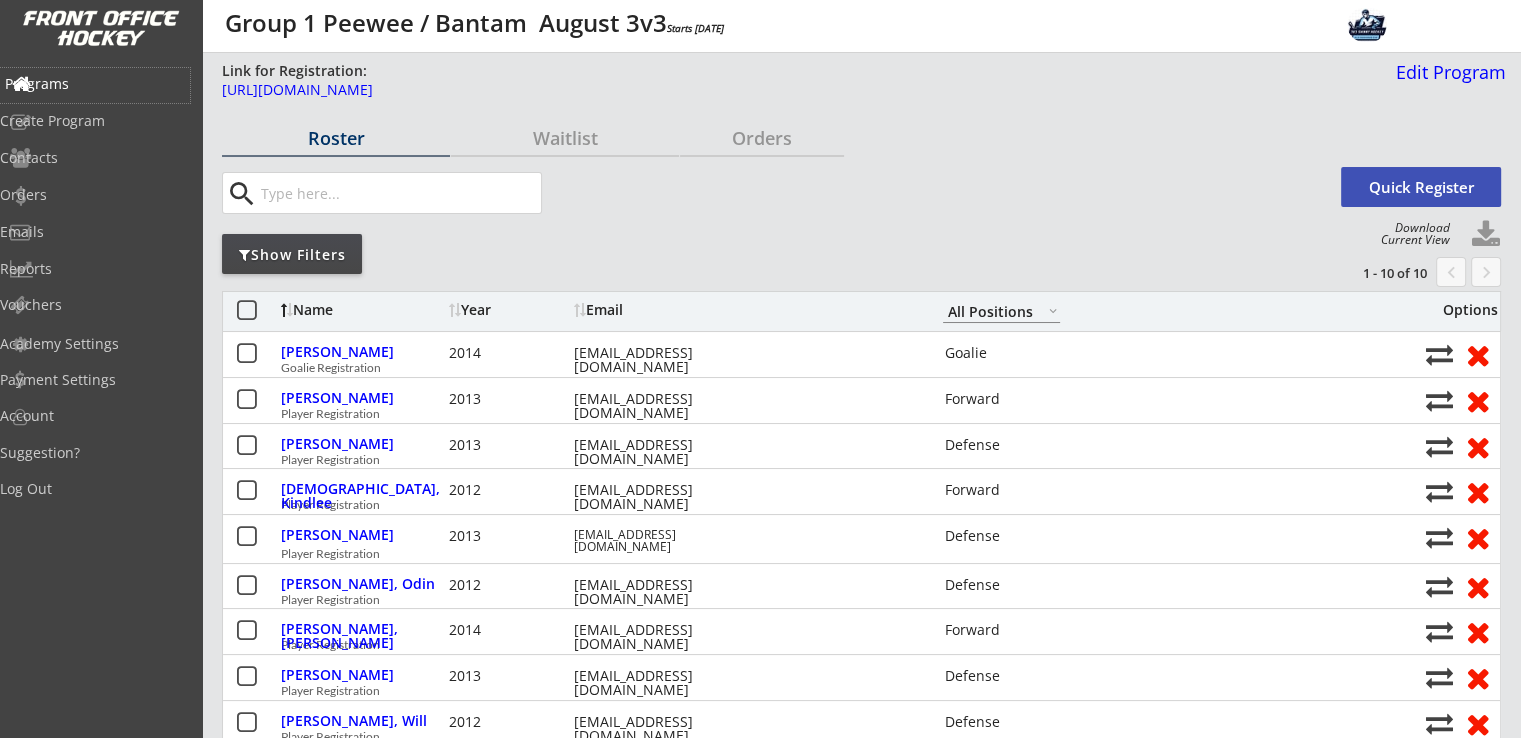 click on "Programs" at bounding box center [95, 84] 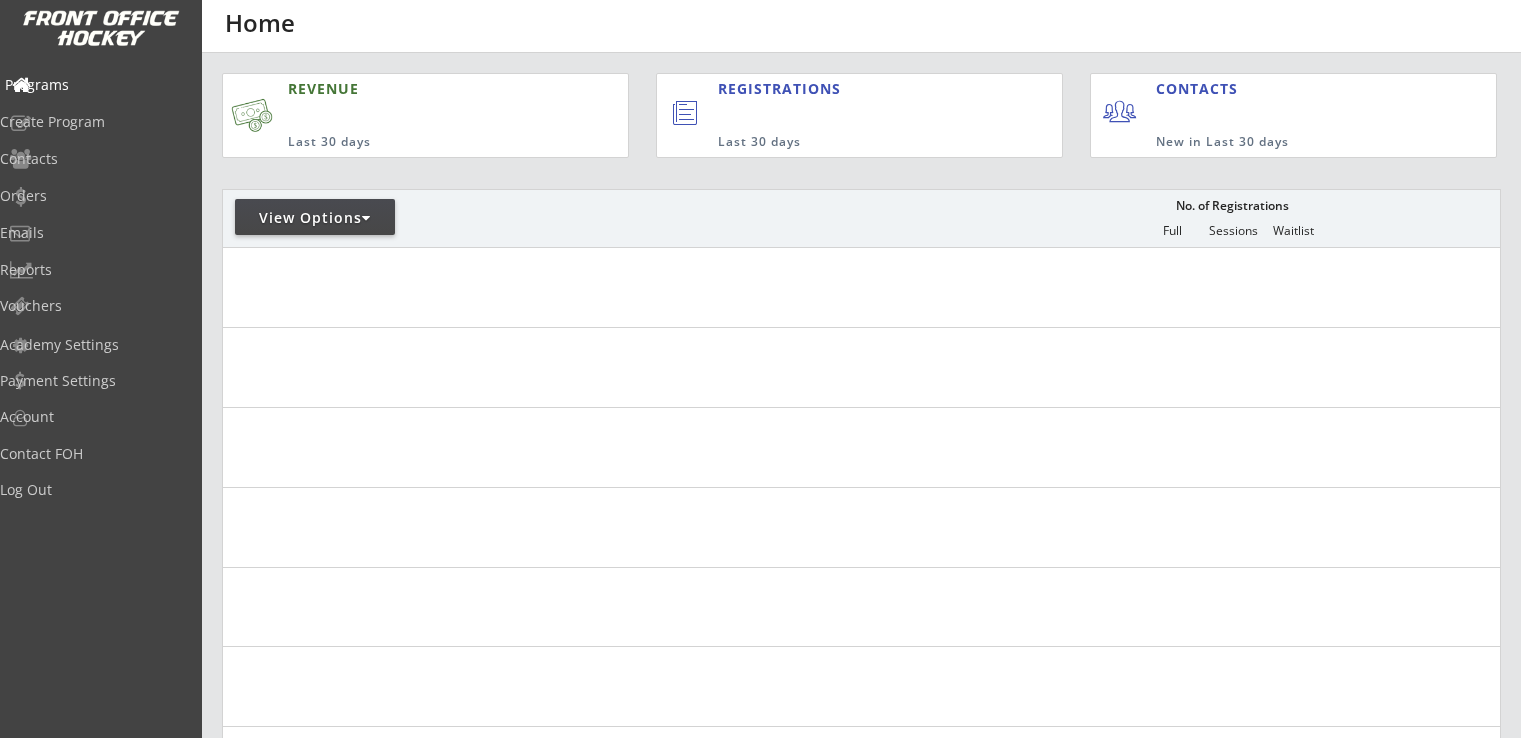 scroll, scrollTop: 0, scrollLeft: 0, axis: both 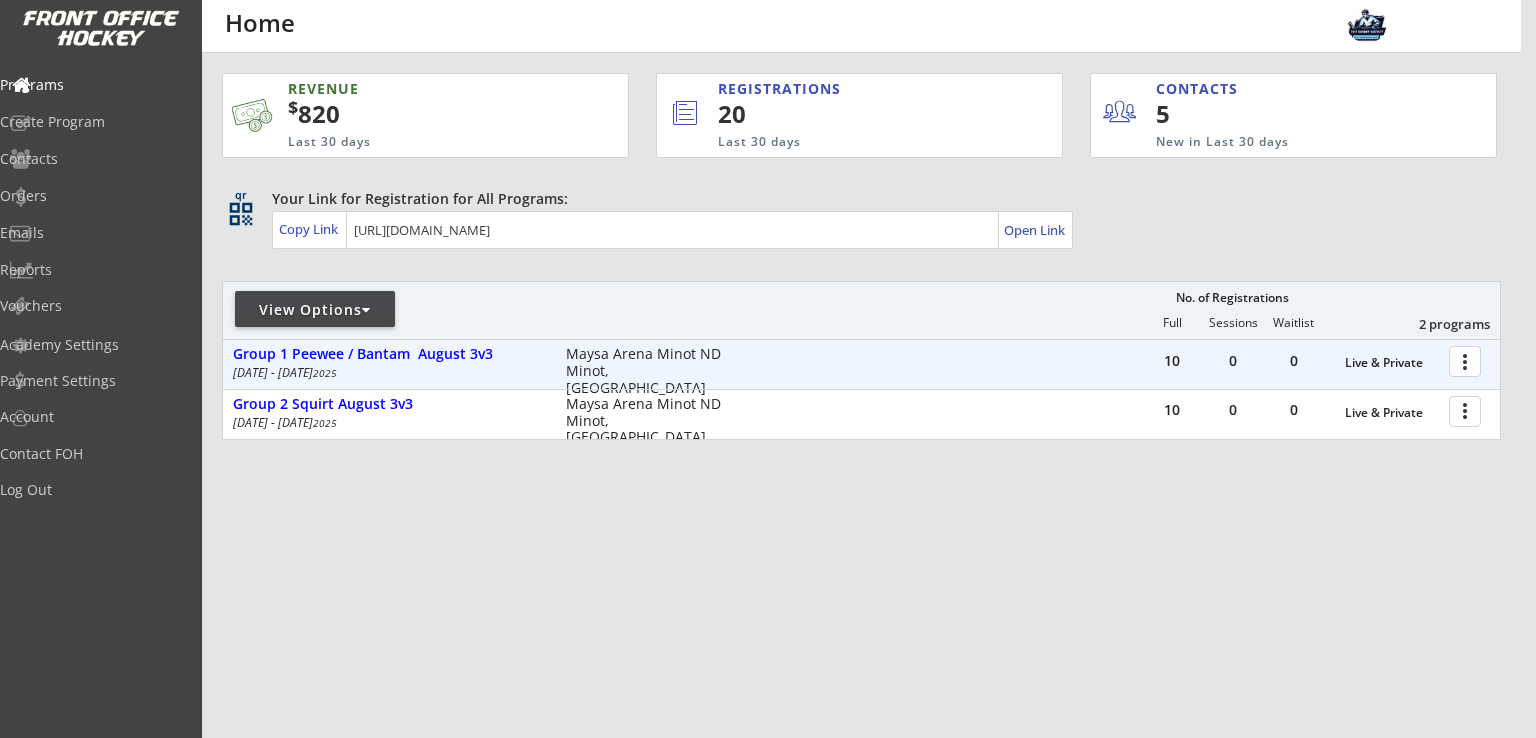 click at bounding box center (1468, 360) 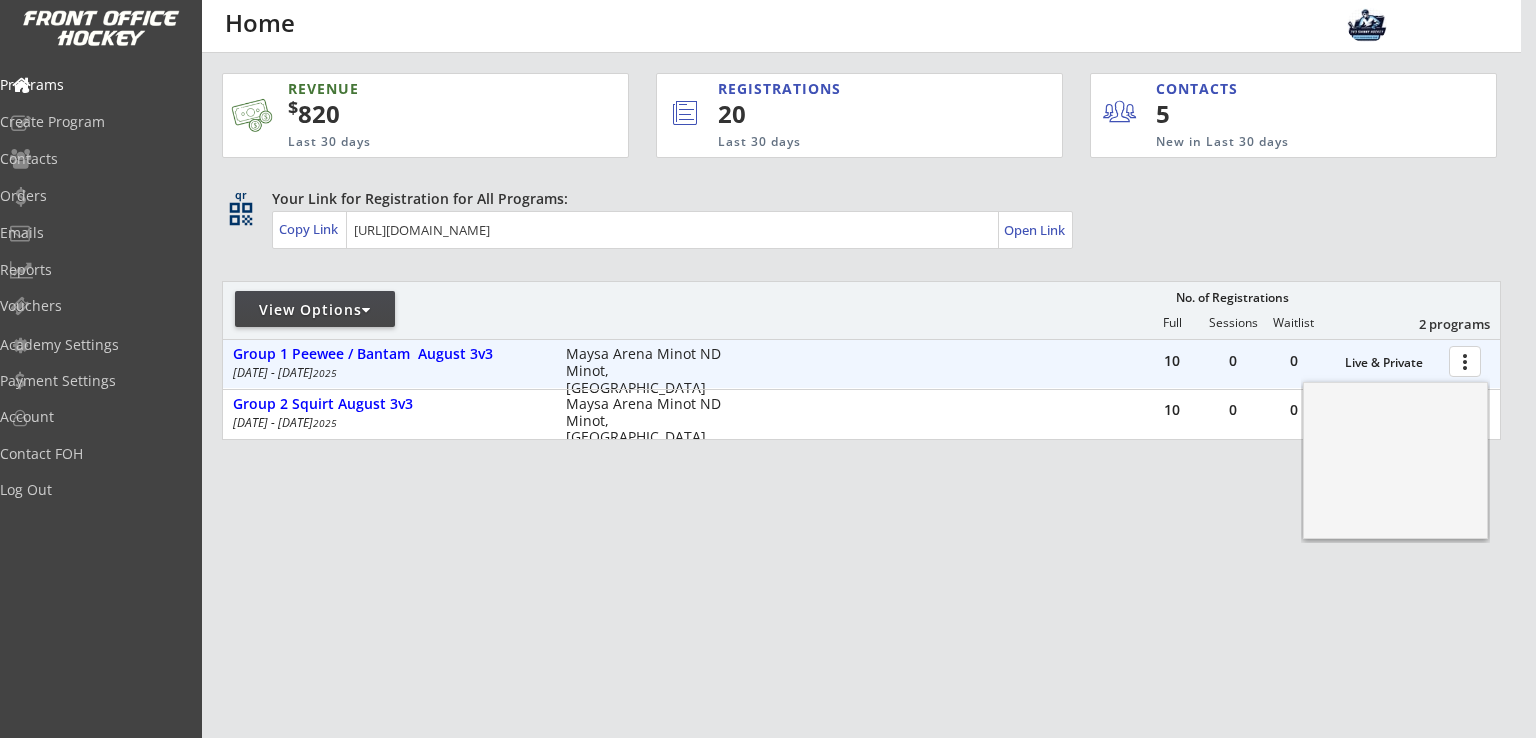 click at bounding box center (1468, 360) 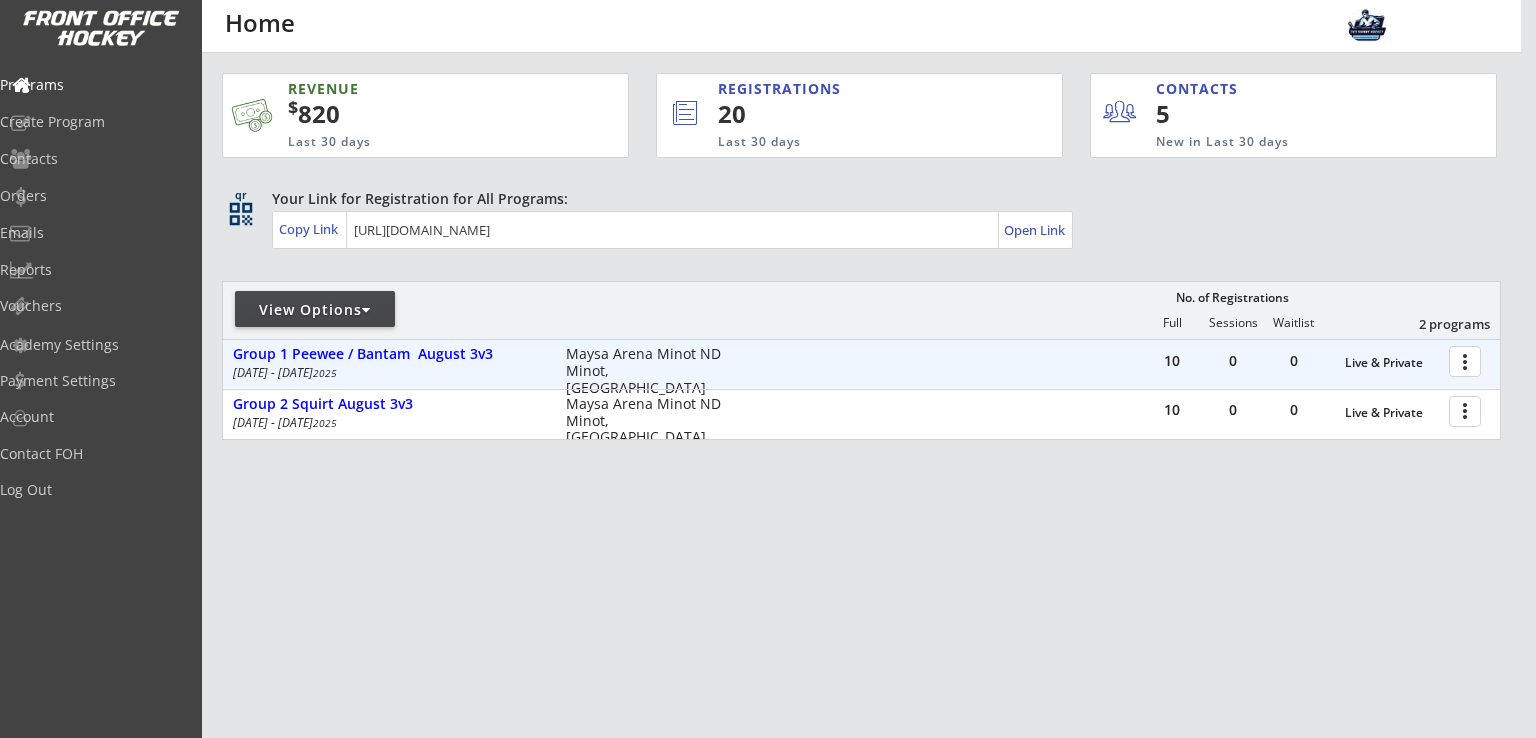 click at bounding box center [1468, 360] 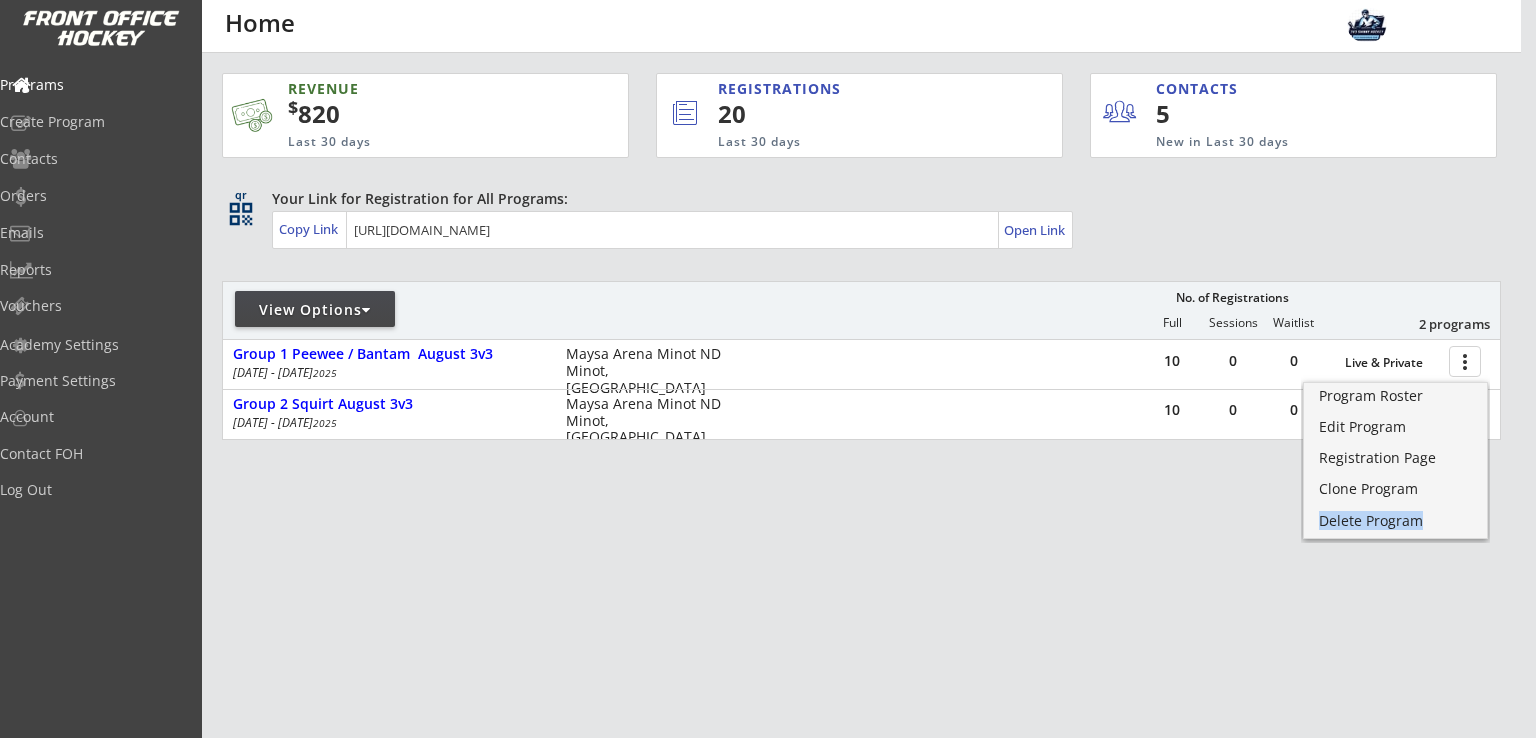 click on "Program Roster Edit Program Registration Page Clone Program Delete Program" at bounding box center (1395, 457) 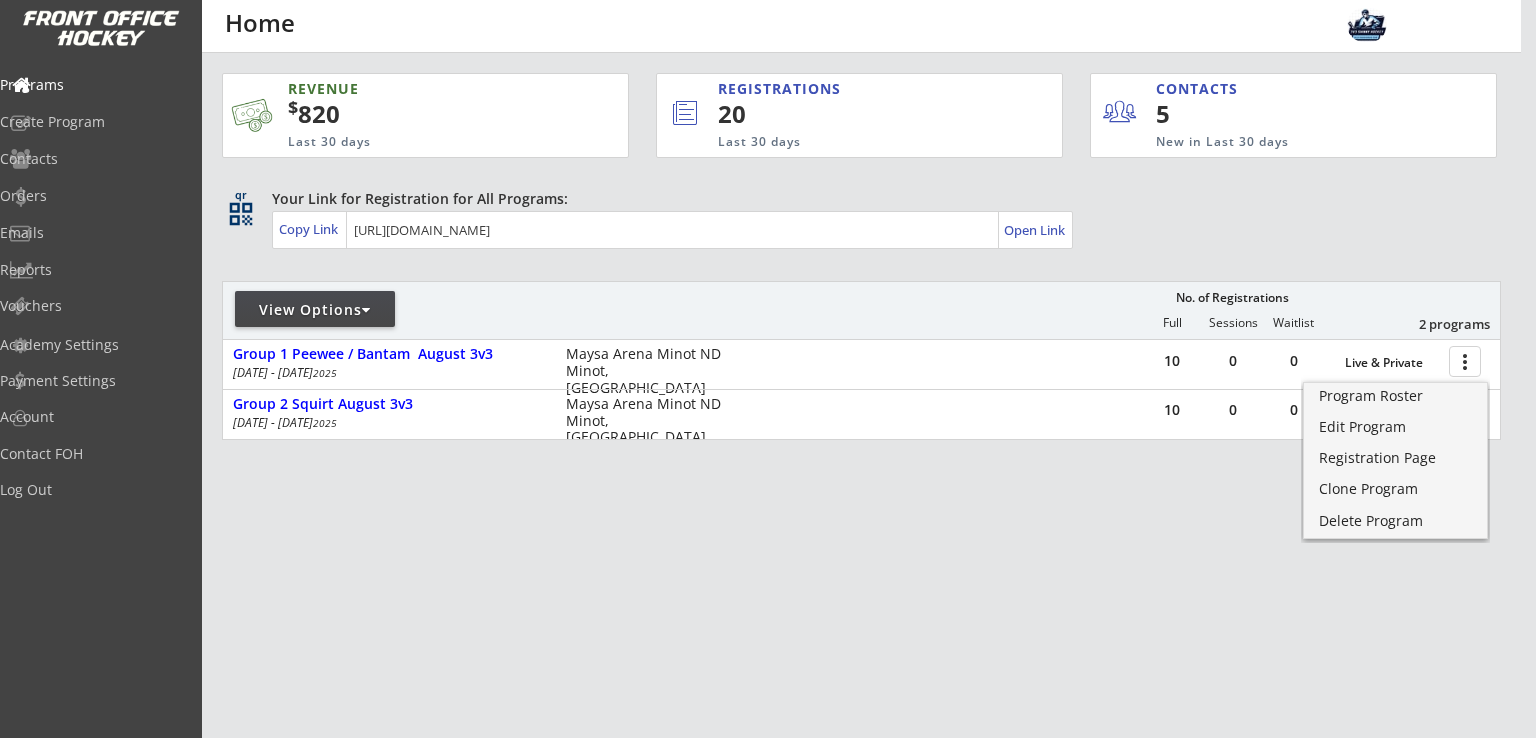 click on "REVENUE $  820 Last 30 days REGISTRATIONS 20 Last 30 days CONTACTS 5 New in Last 30 days qr qr_code Your Link for Registration for All Programs: Copy Link Open Link View Options   No. of Registrations Full Sessions Waitlist 2 programs
10 0 0 Live & Private more_vert Group 1 Peewee / Bantam  August 3v3  [DATE] - [DATE] Maysa Arena Minot ND
Minot, [GEOGRAPHIC_DATA]
10 0 0 Live & Private more_vert Group 2 Squirt August 3v3  [DATE] - [DATE] [GEOGRAPHIC_DATA] Minot ND
[GEOGRAPHIC_DATA], [GEOGRAPHIC_DATA]" at bounding box center [768, 369] 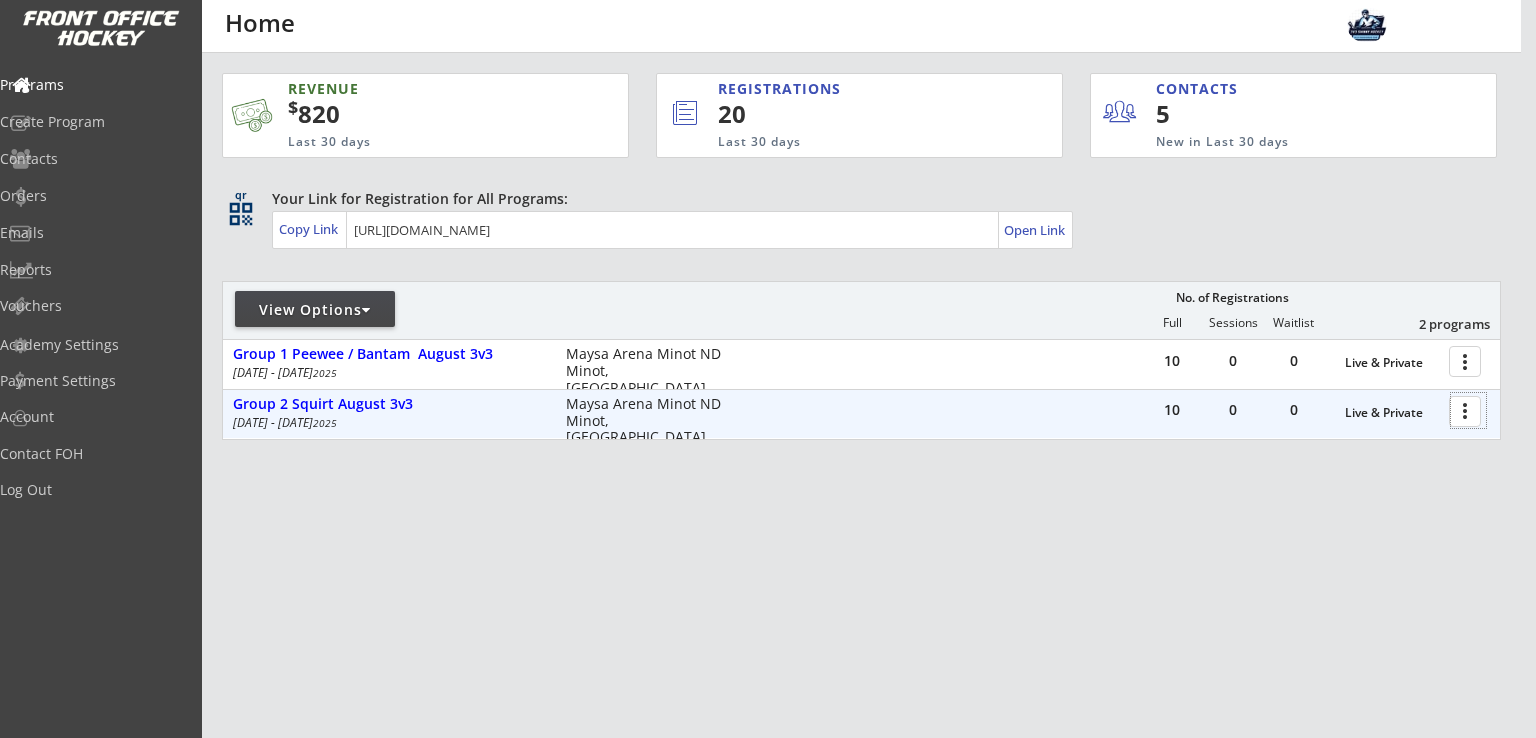 click at bounding box center [1468, 410] 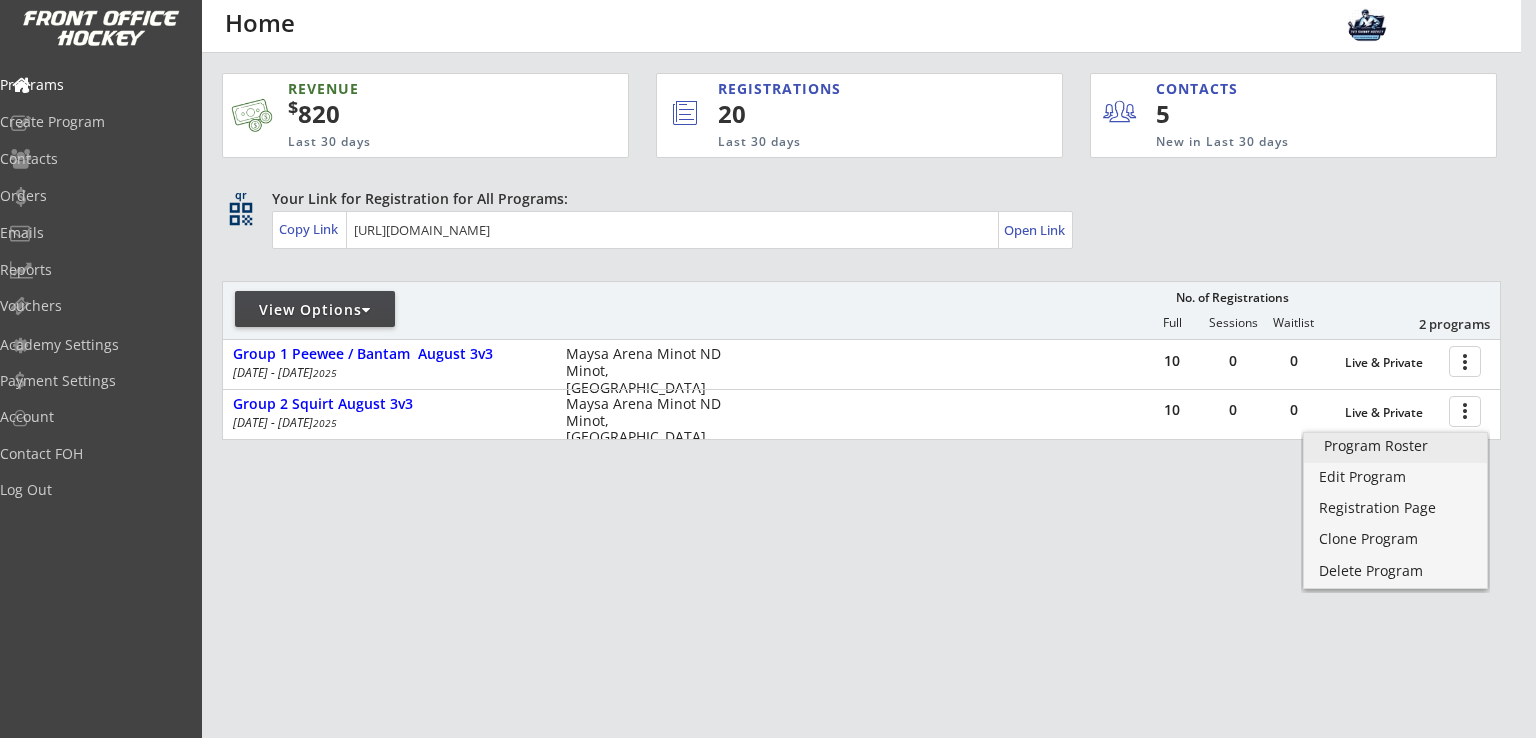 click on "Program Roster" at bounding box center [1395, 446] 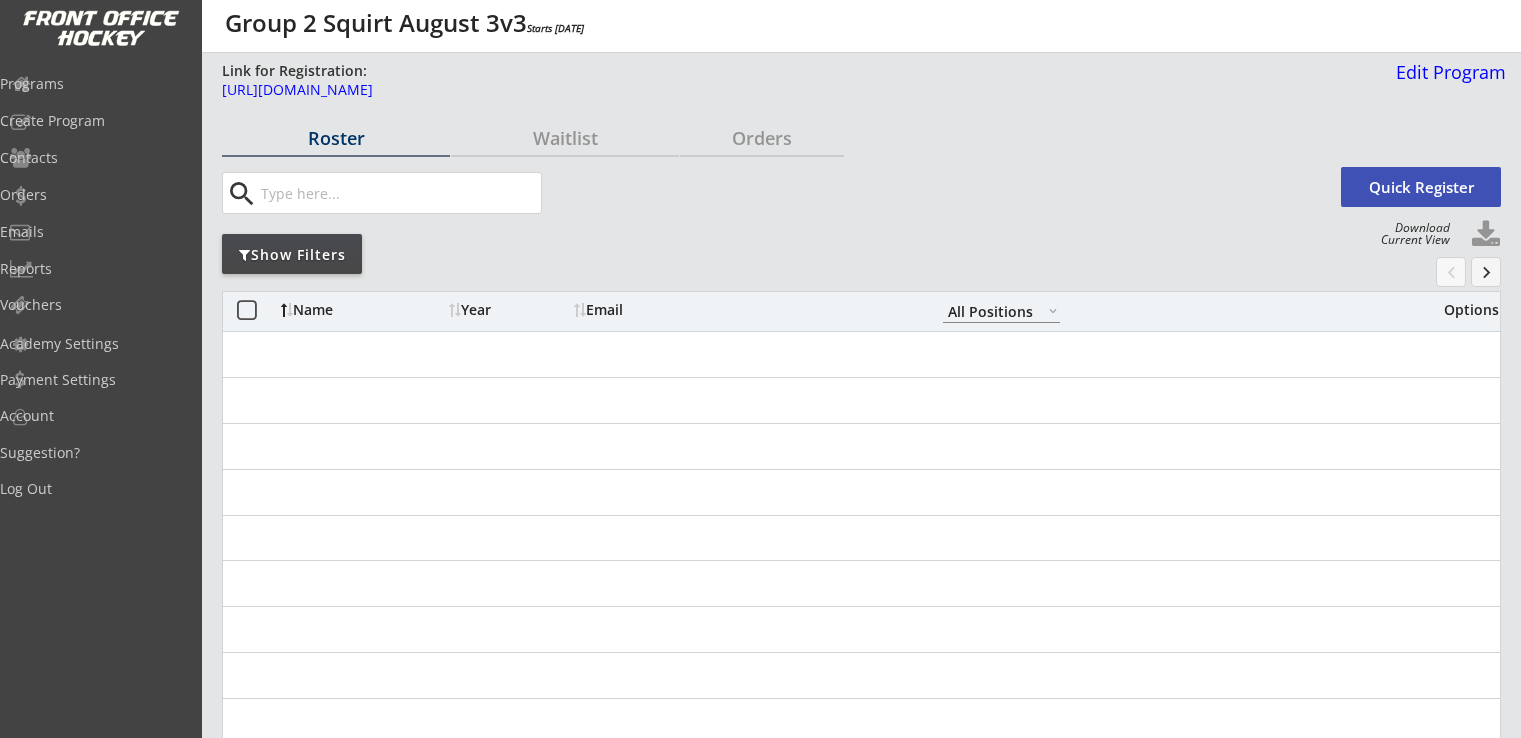 select on ""All Positions"" 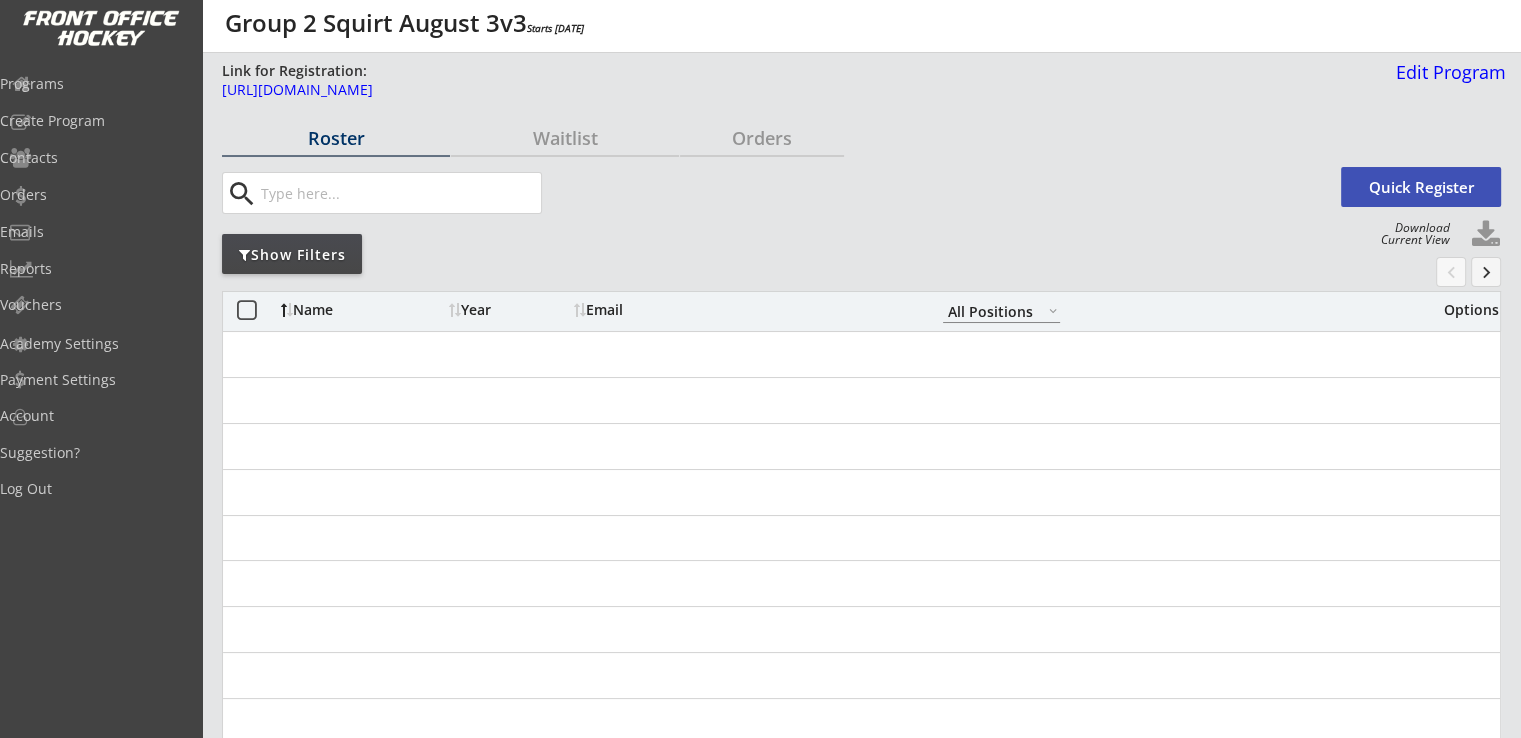 scroll, scrollTop: 0, scrollLeft: 0, axis: both 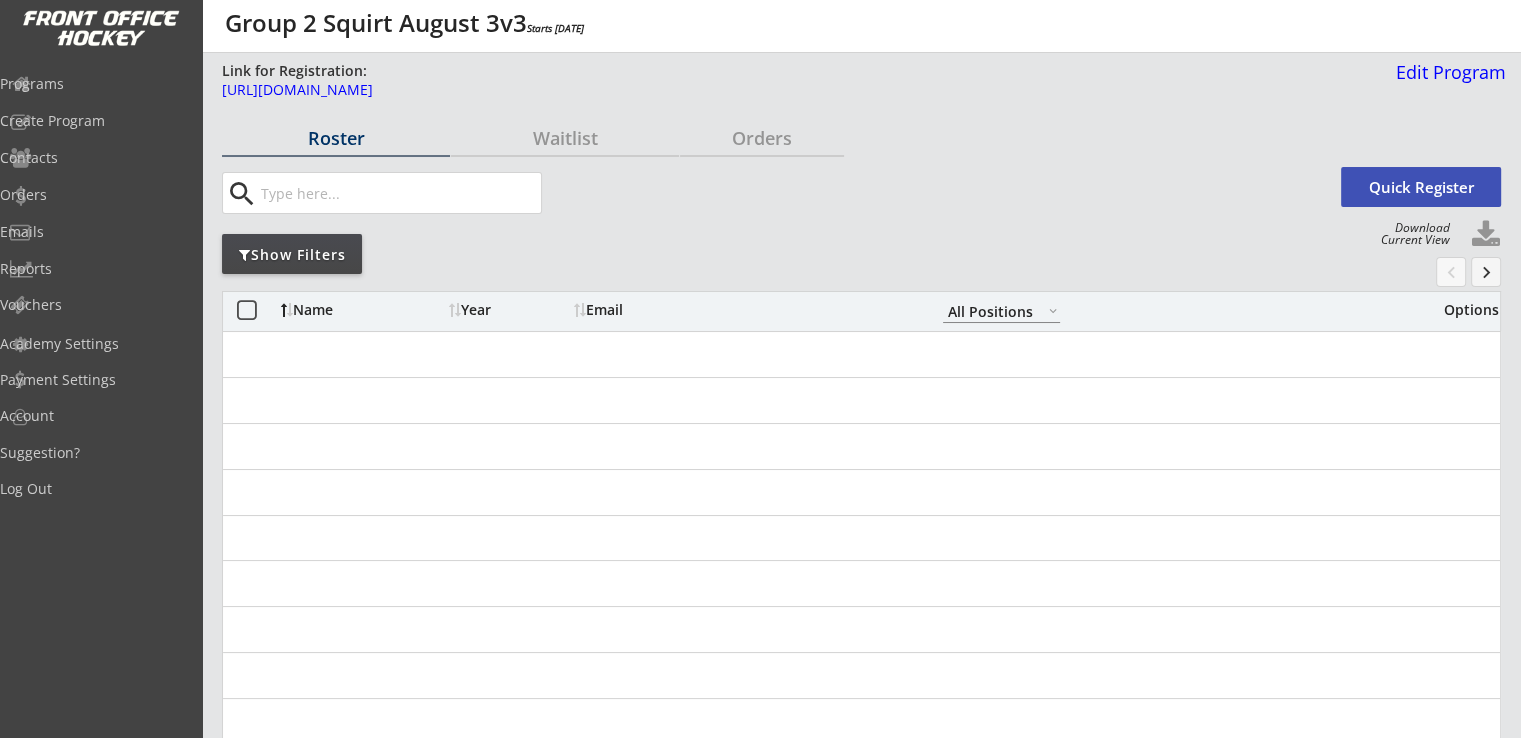 select on ""All Positions"" 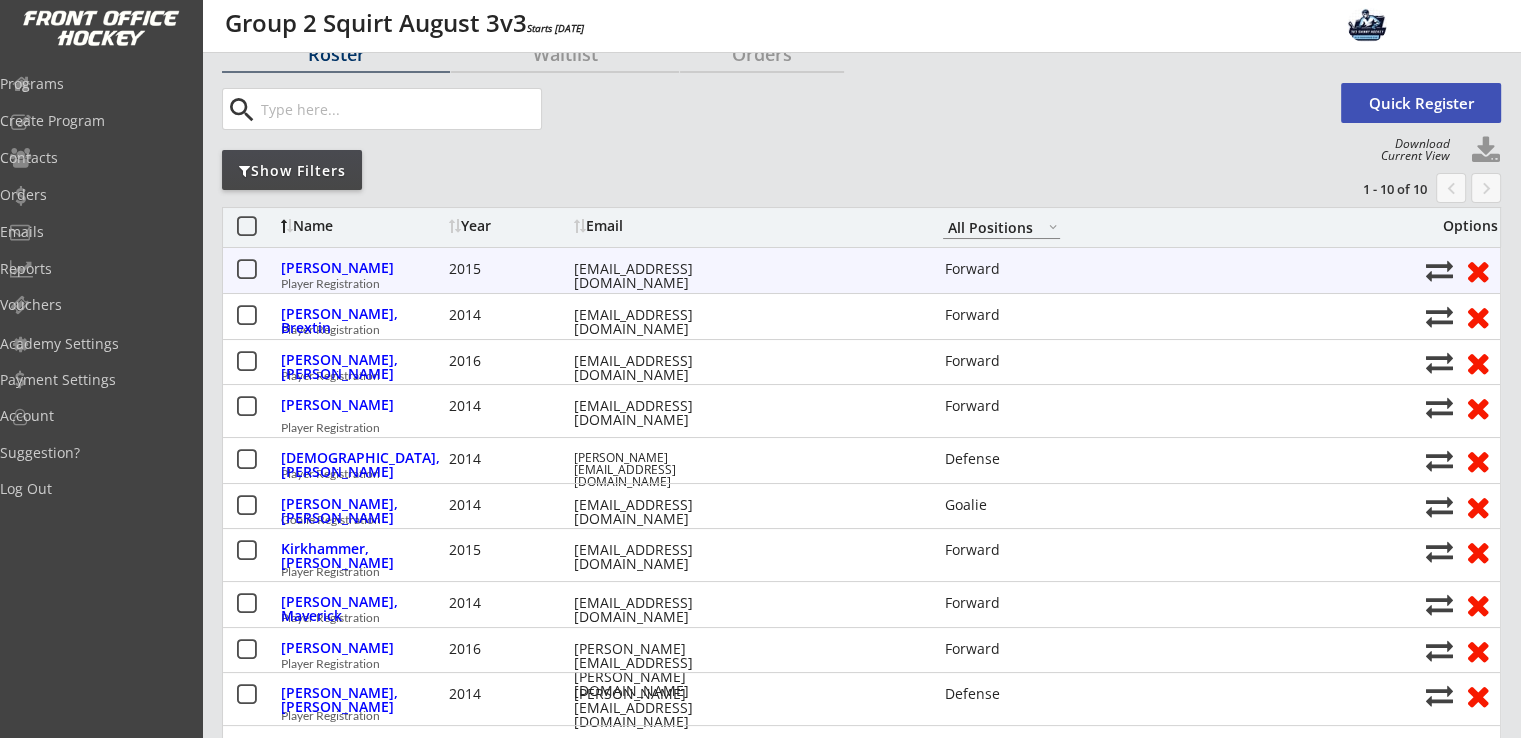 scroll, scrollTop: 133, scrollLeft: 0, axis: vertical 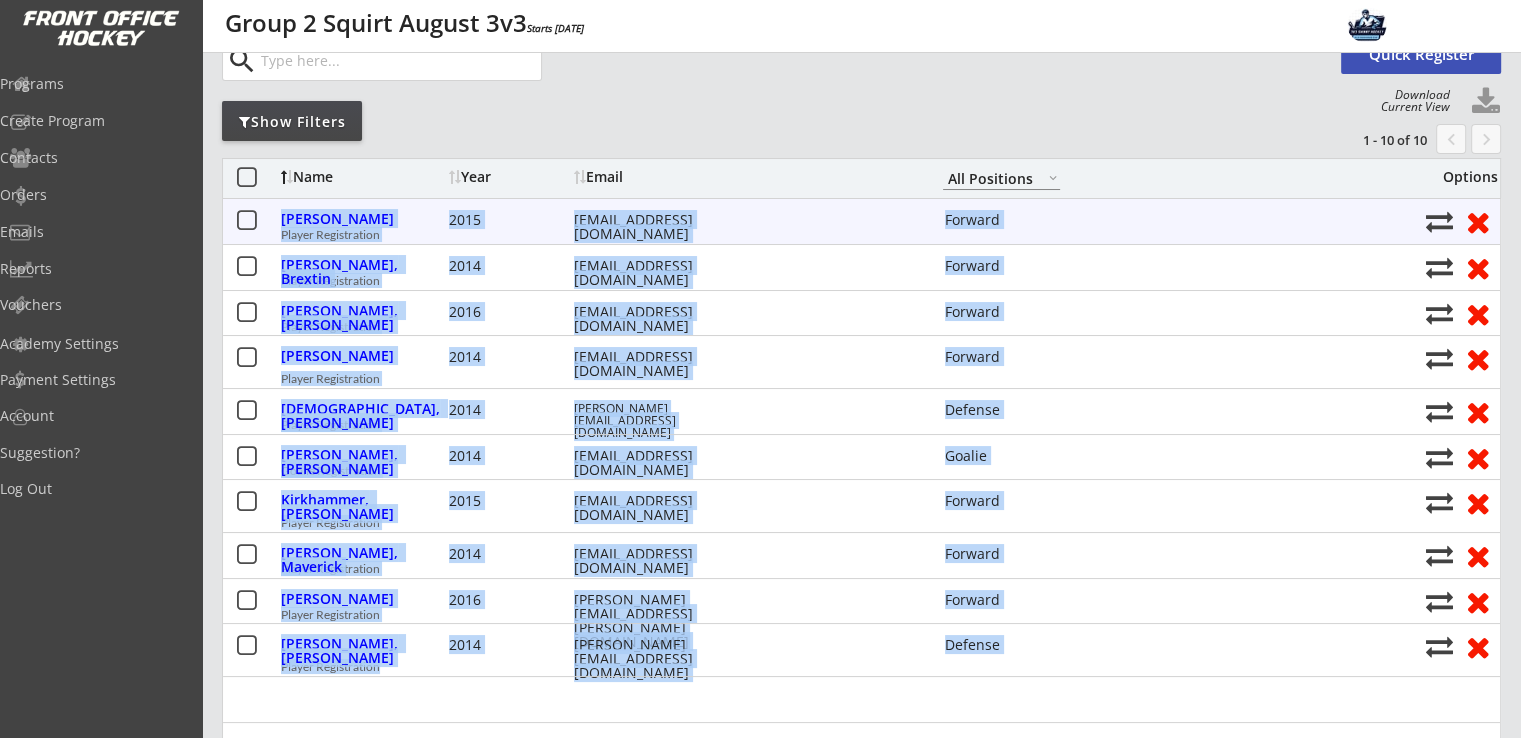 drag, startPoint x: 1168, startPoint y: 693, endPoint x: 418, endPoint y: 201, distance: 896.9749 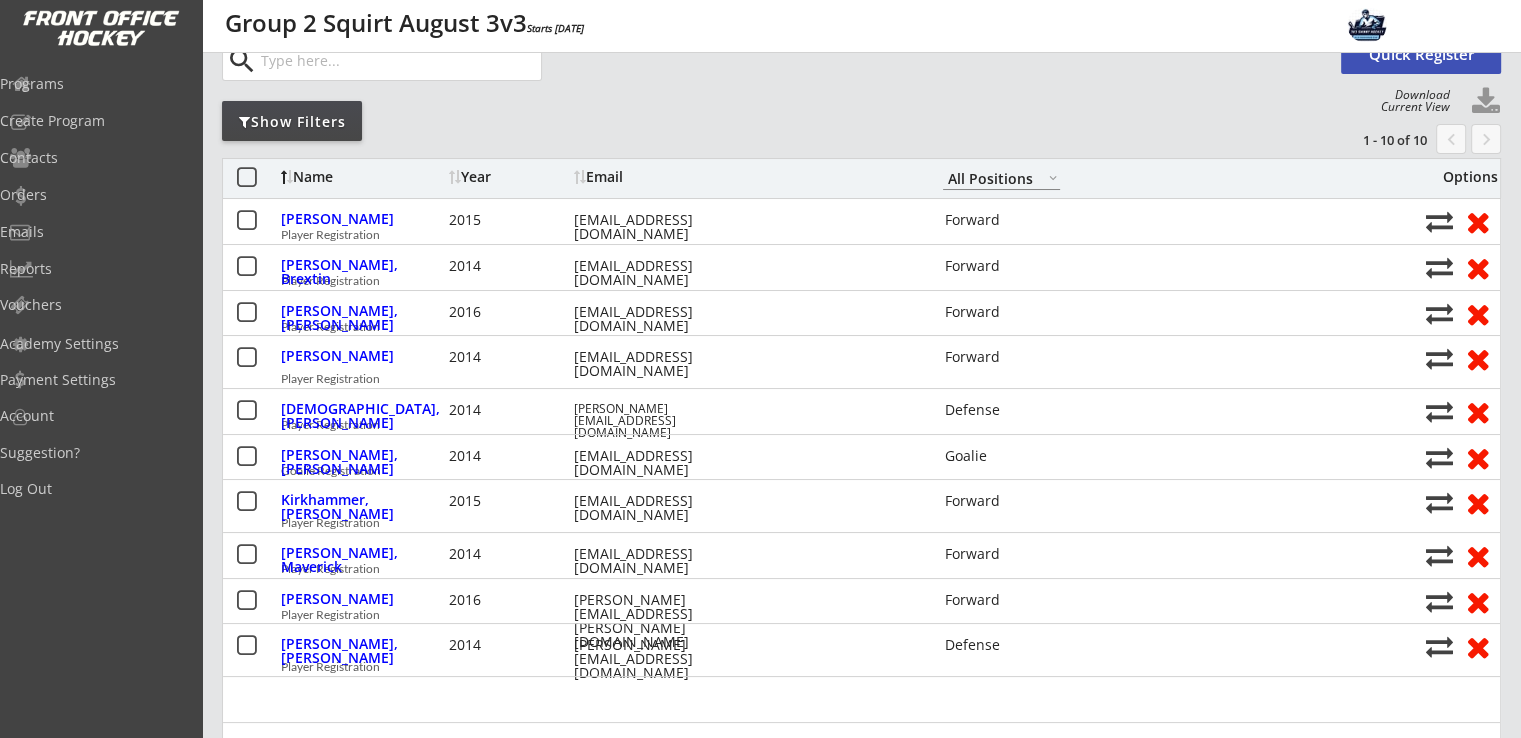click on "Roster Waitlist Orders search Quick Register Download
Current View   Show Filters 1 - 10 of 10 chevron_left keyboard_arrow_right  Name  Year  Email All Positions Forward Defense Goalie Options     Bekkedahl, Miles 2015 dbekkedahl@hotmail.com Forward Player Registration  Benjamin, Brextin 2014 jandab@srt.com Forward Player Registration  Borgeson, Pierceson 2016 borghockey24@gmail.com Forward Player Registration  Buechler, Aiden 2014 whittneybuechler@icloud.com Forward Player Registration  Christians, Crady 2014 nathan.christians@hotmail.com Defense Player Registration  Elkins, Crosby 2014 elkins169@gmail.com Goalie Goalie Registration  Kirkhammer, Crosby 2015 kkirkhammer@newkota.com Forward Player Registration  Martin, Maverick 2014 kelrazz7@gmail.com Forward Player Registration  Quarne, Finn 2016 ryan.g.quarne@gmail.com Forward Player Registration  Trulson, Krue 2014 shanetrulson@hotmail.com Defense Player Registration  Loading.." at bounding box center (861, 4017) 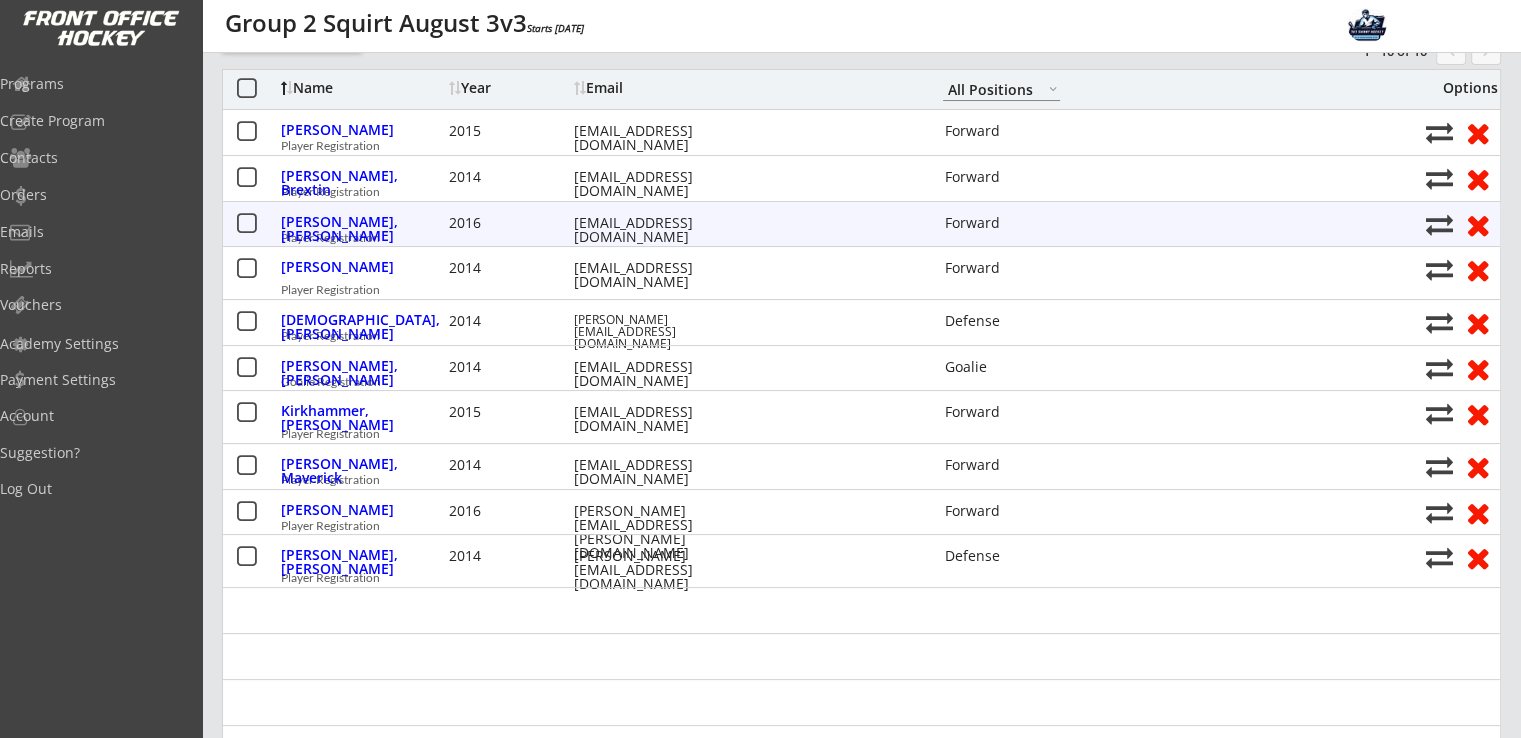 scroll, scrollTop: 0, scrollLeft: 0, axis: both 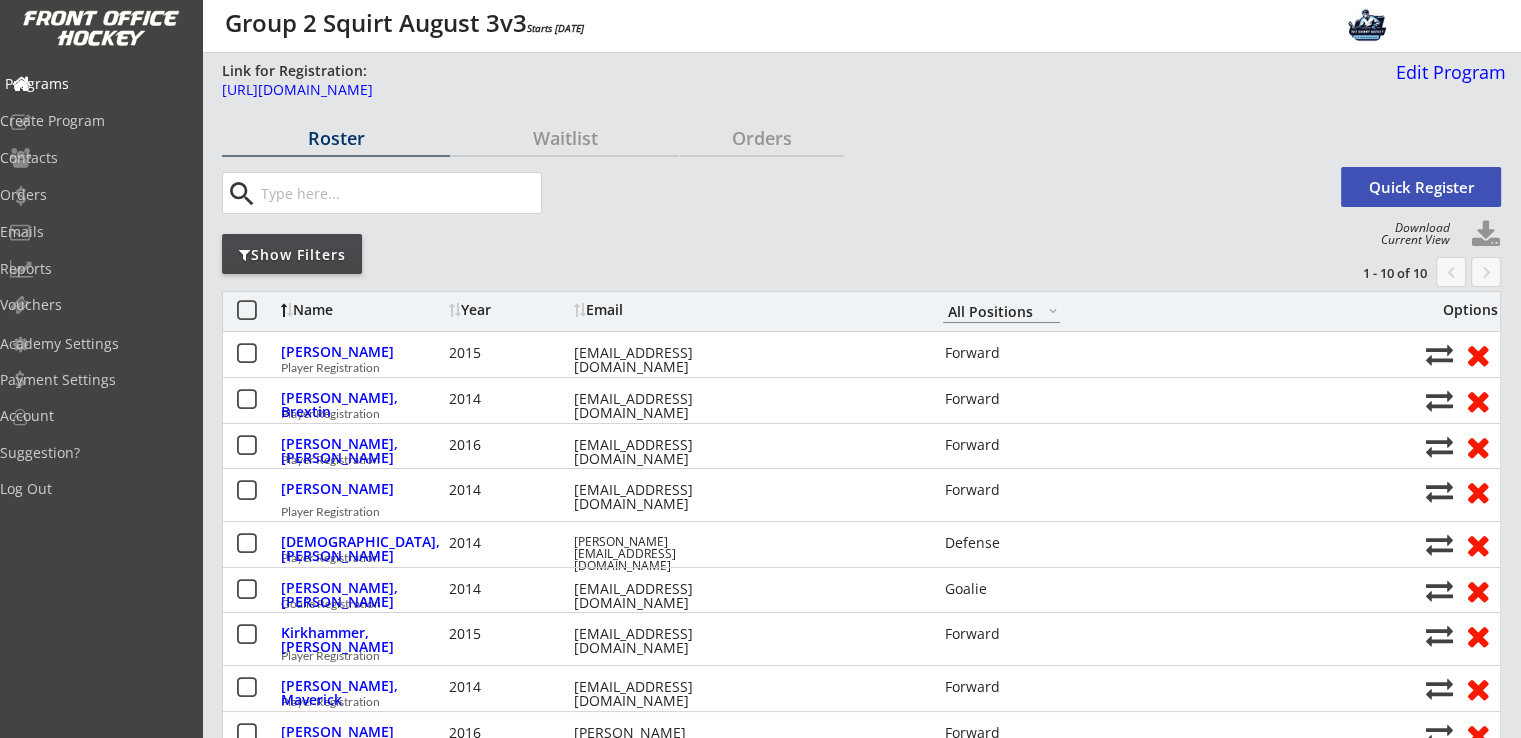 click on "Programs" at bounding box center (95, 84) 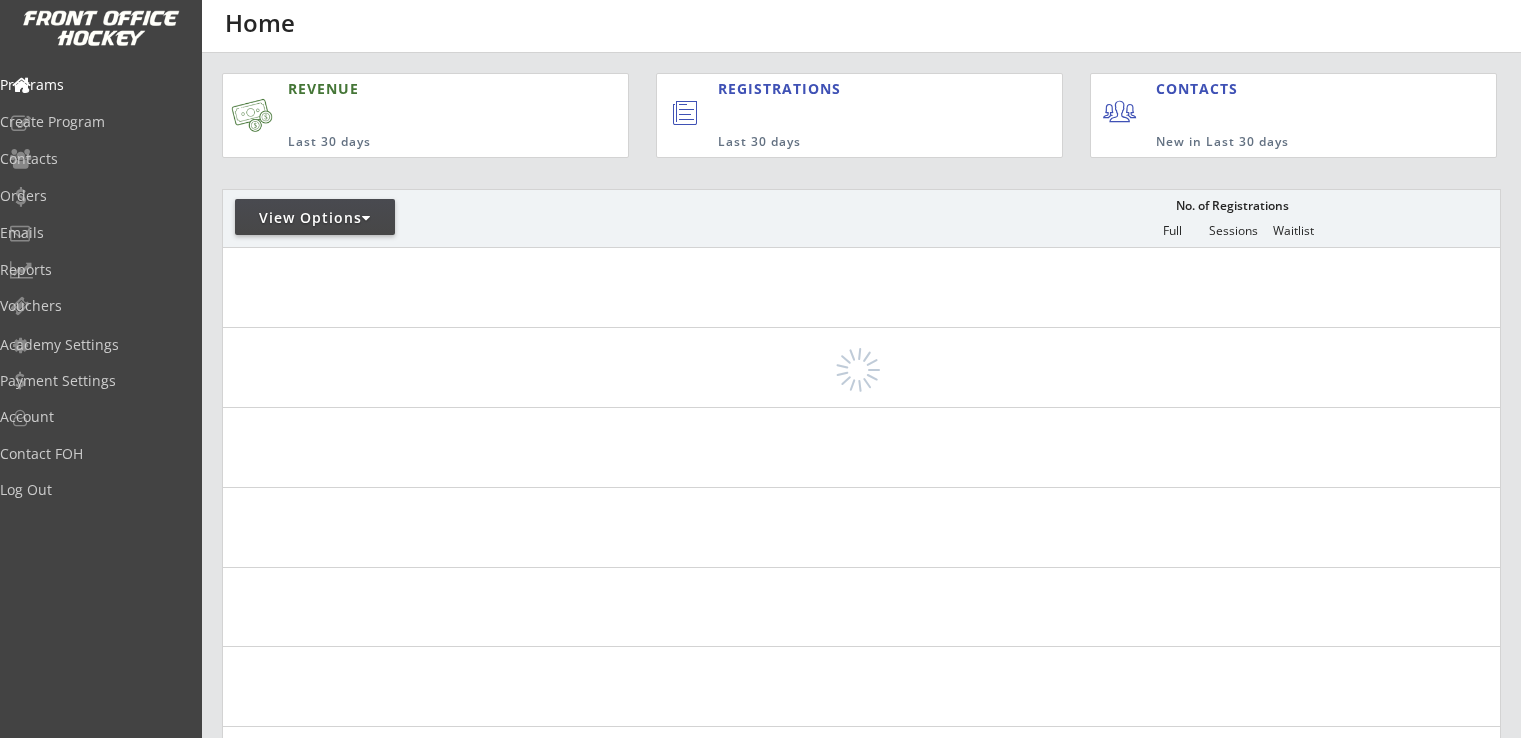 scroll, scrollTop: 0, scrollLeft: 0, axis: both 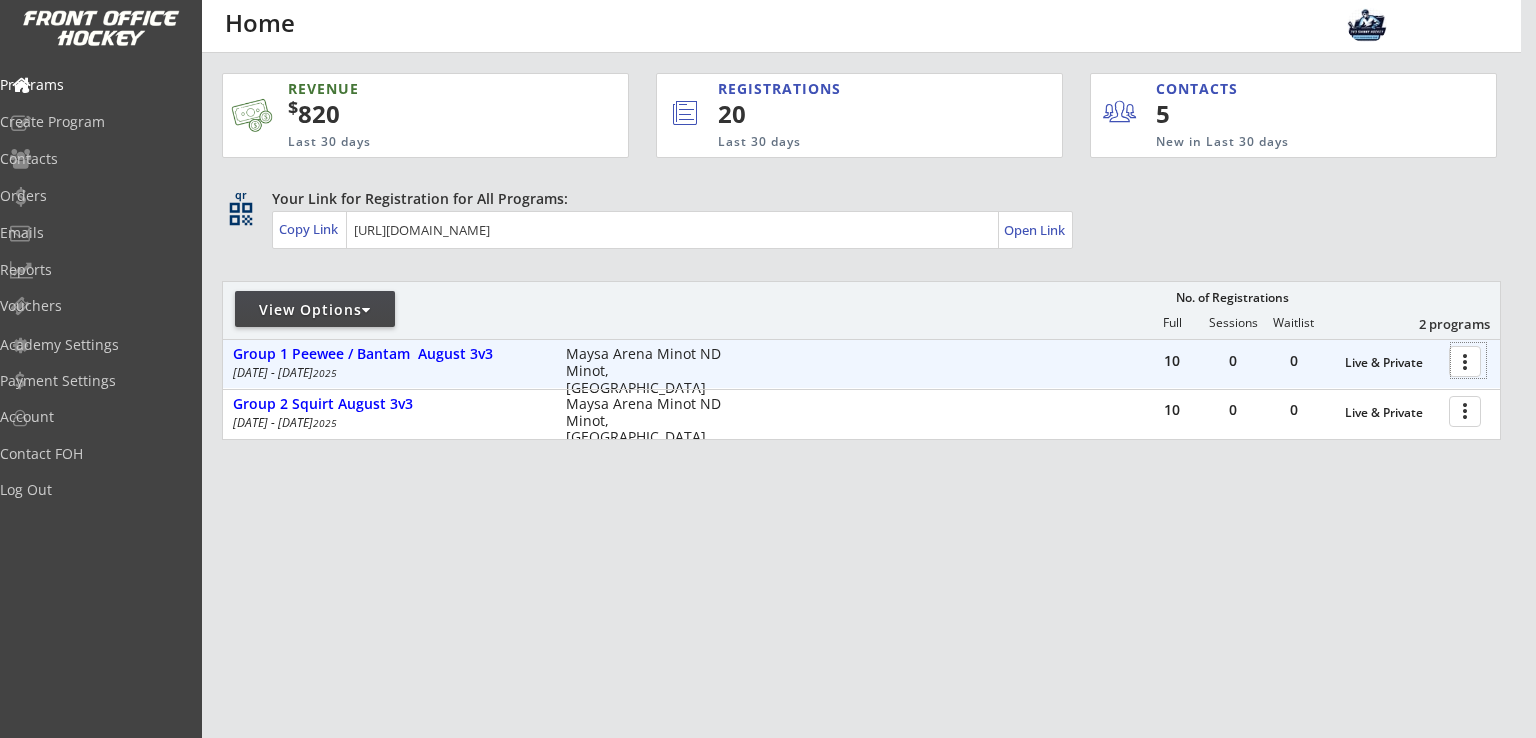 click at bounding box center (1468, 360) 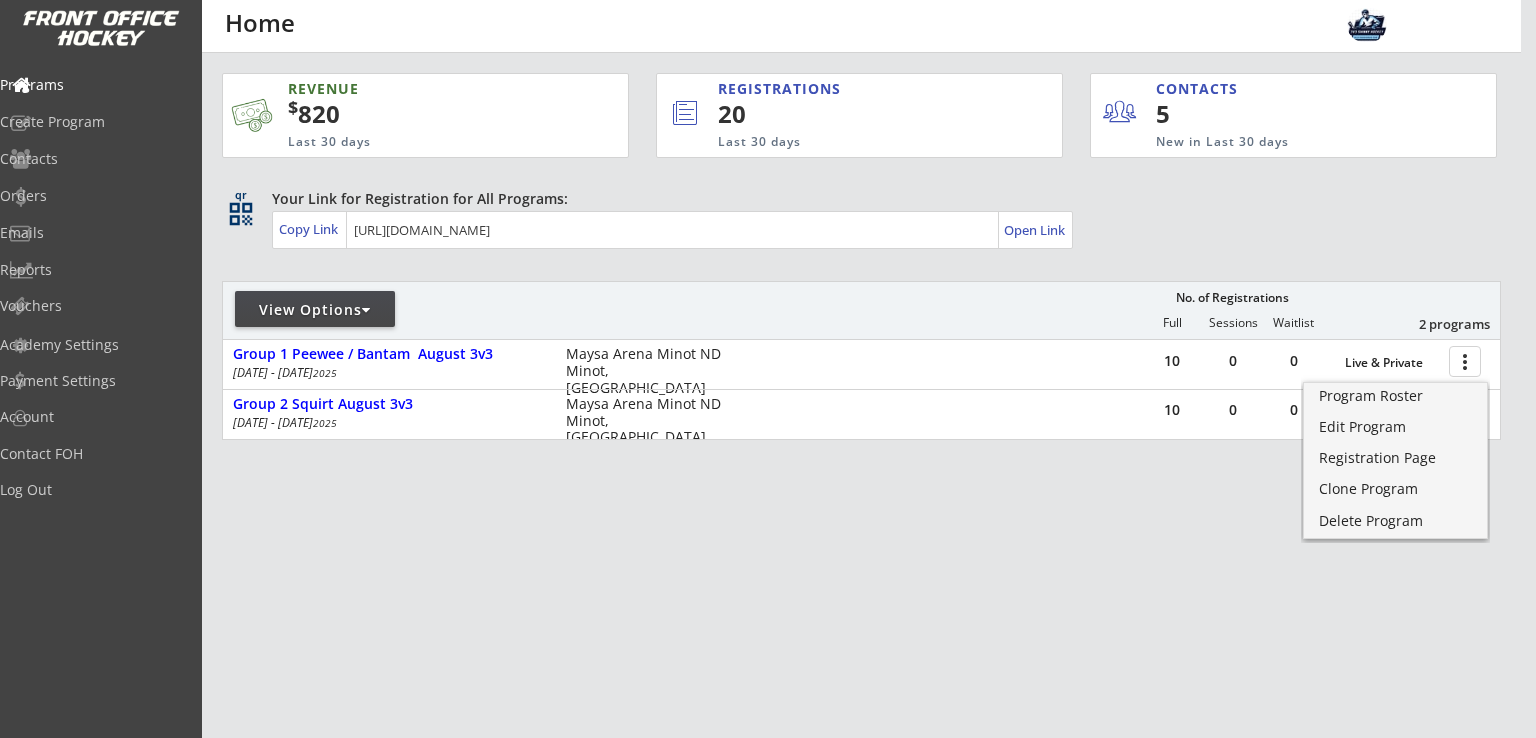 click on "REVENUE $  820 Last 30 days REGISTRATIONS 20 Last 30 days CONTACTS 5 New in Last 30 days qr qr_code Your Link for Registration for All Programs: Copy Link Open Link View Options   No. of Registrations Full Sessions Waitlist 2 programs
10 0 0 Live & Private more_vert Group 1 Peewee / Bantam  August 3v3  [DATE] - [DATE] Maysa Arena Minot ND
Minot, [GEOGRAPHIC_DATA]
10 0 0 Live & Private more_vert Group 2 Squirt August 3v3  [DATE] - [DATE] [GEOGRAPHIC_DATA] Minot ND
[GEOGRAPHIC_DATA], [GEOGRAPHIC_DATA]" at bounding box center (861, 361) 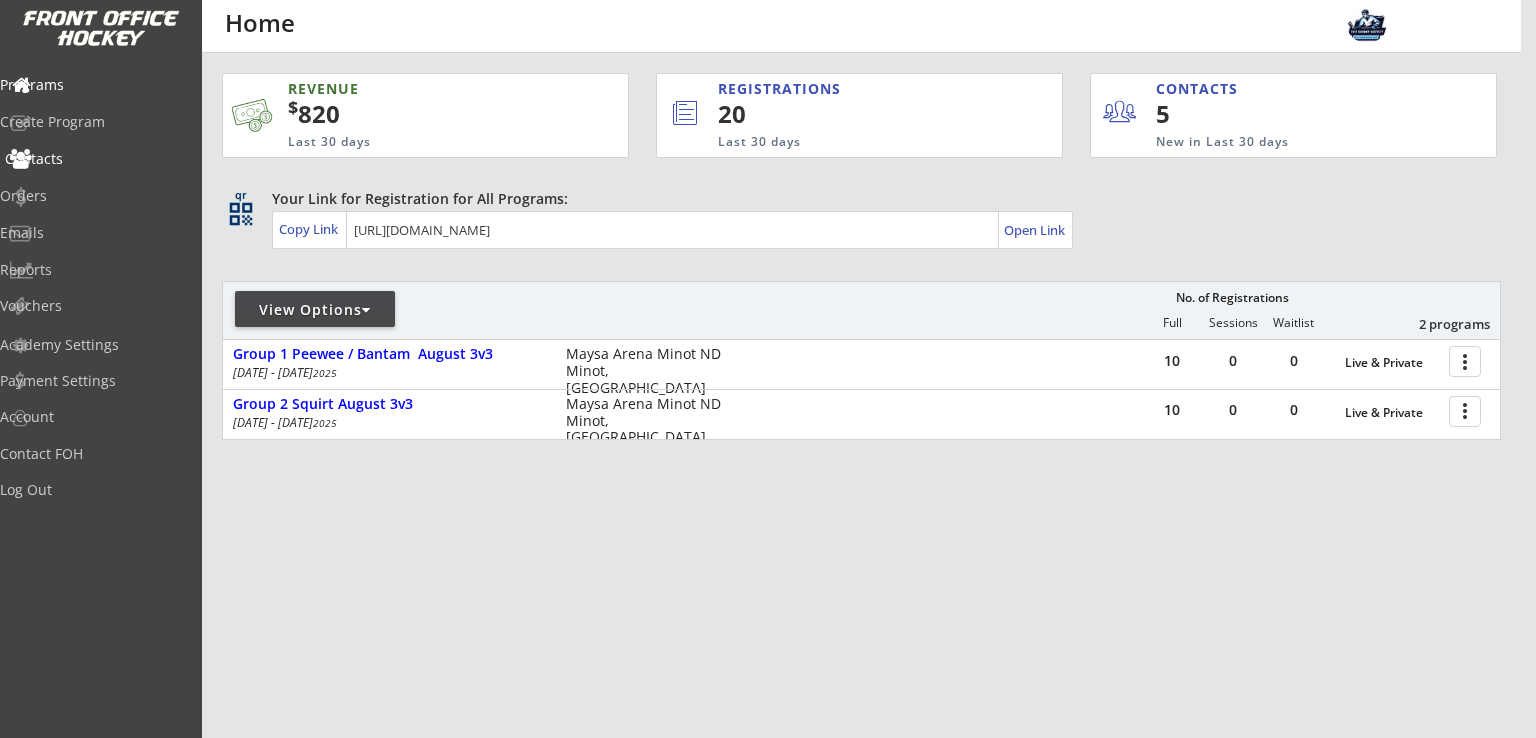 click on "Contacts" at bounding box center (95, 159) 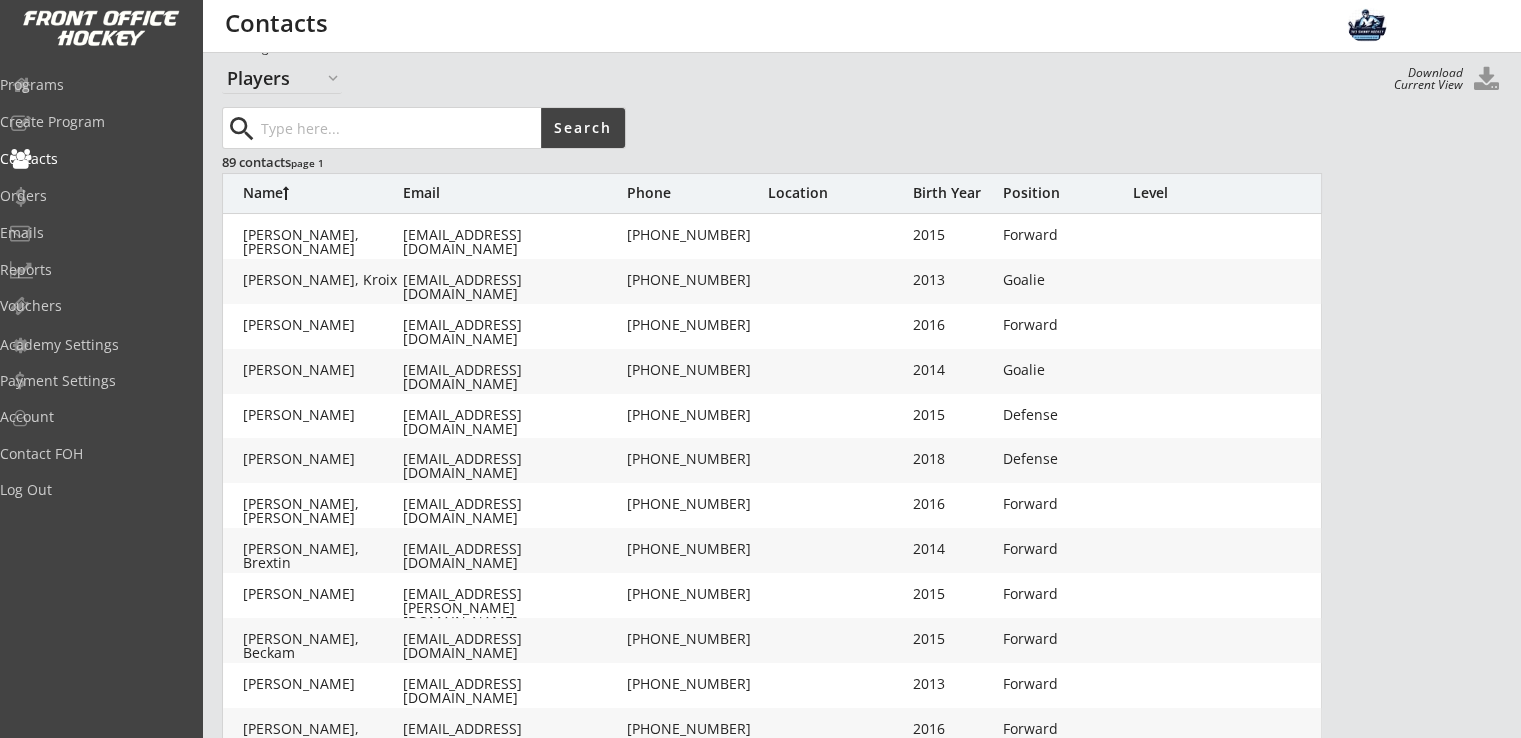 scroll, scrollTop: 0, scrollLeft: 0, axis: both 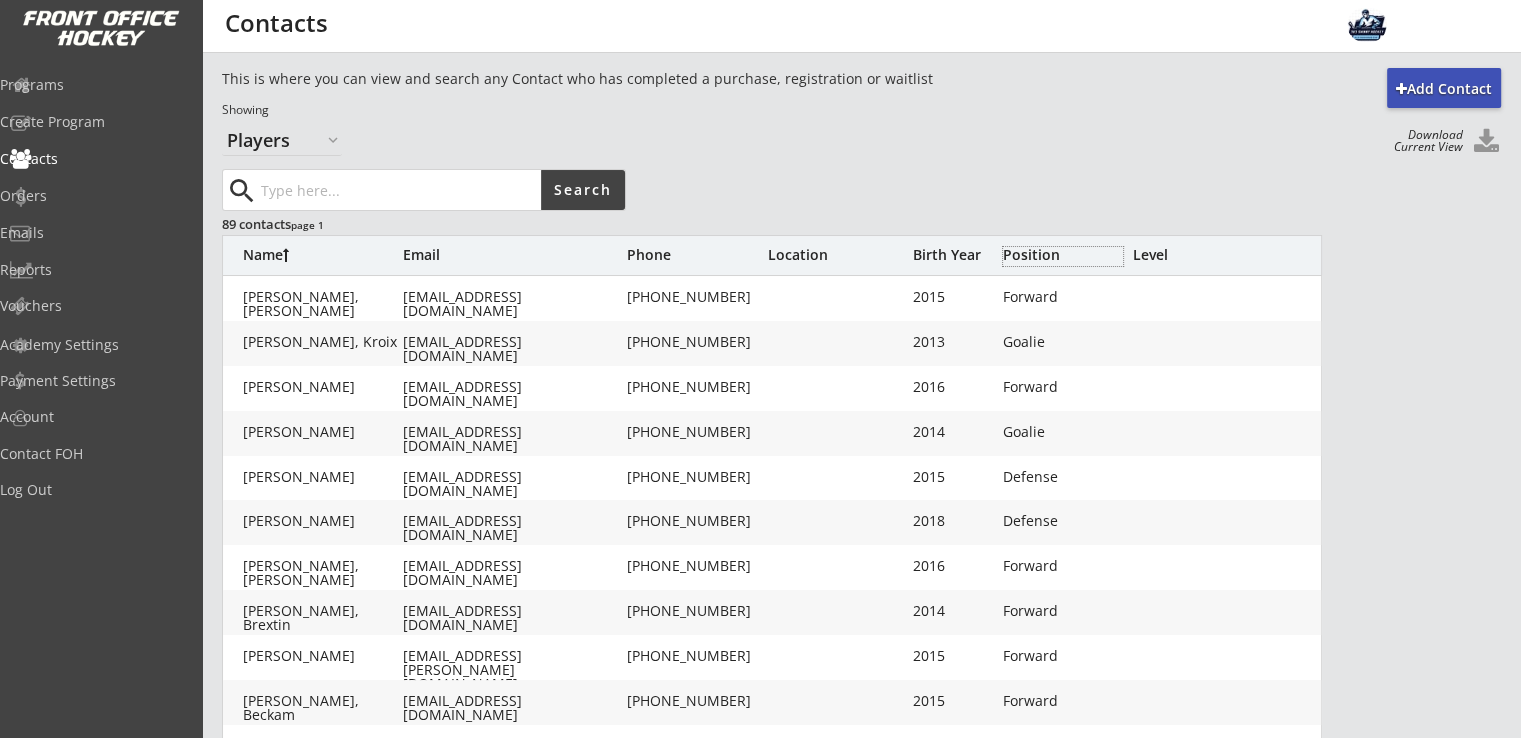 click on "Position" at bounding box center [1063, 255] 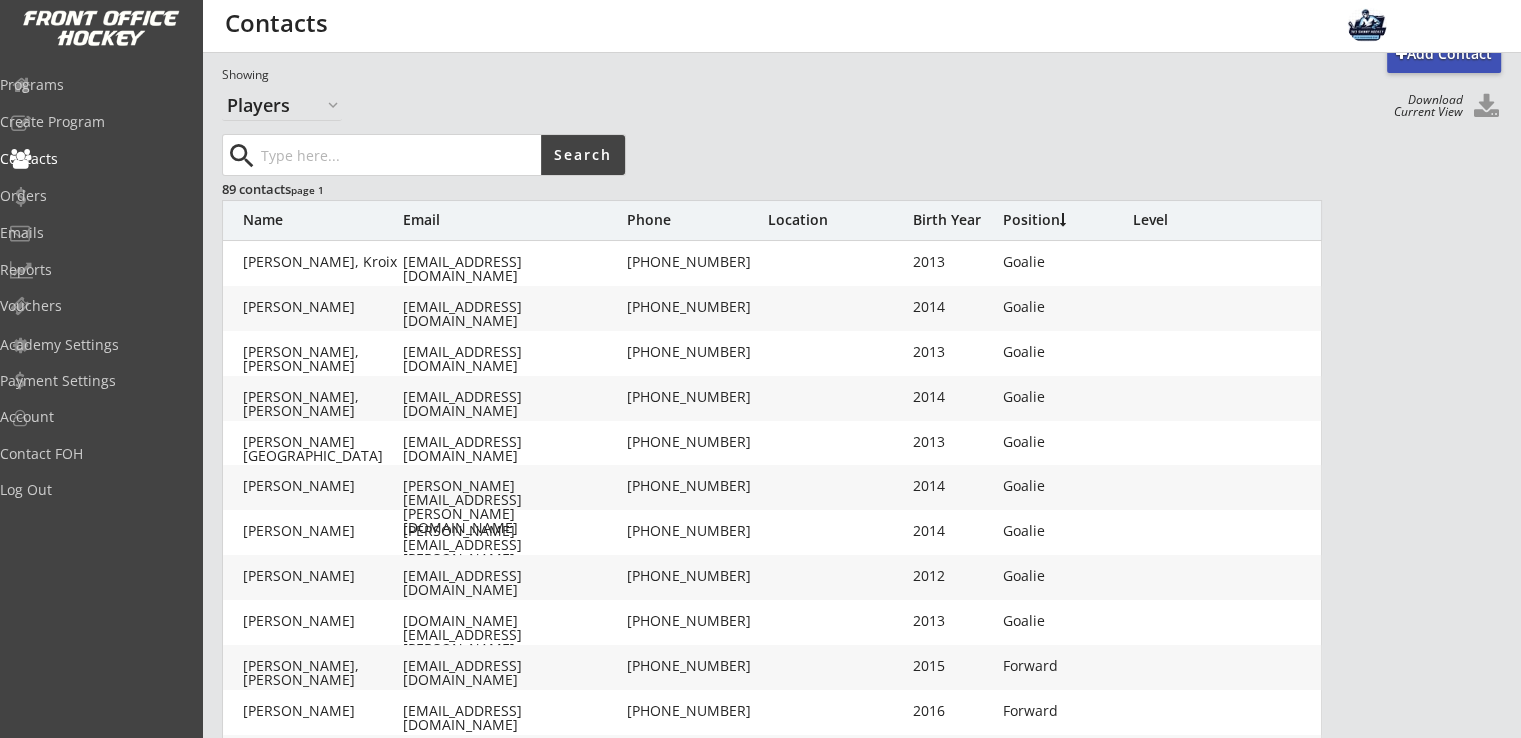 scroll, scrollTop: 0, scrollLeft: 0, axis: both 